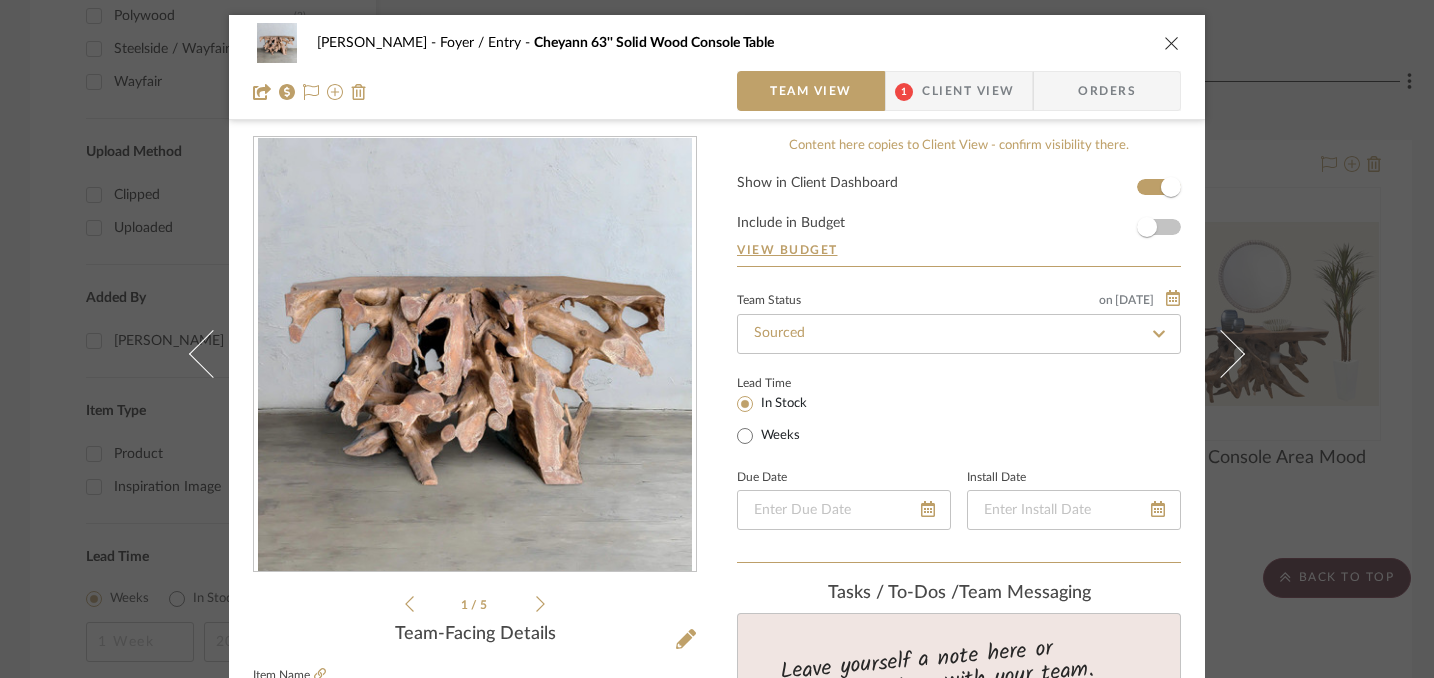 scroll, scrollTop: 0, scrollLeft: 0, axis: both 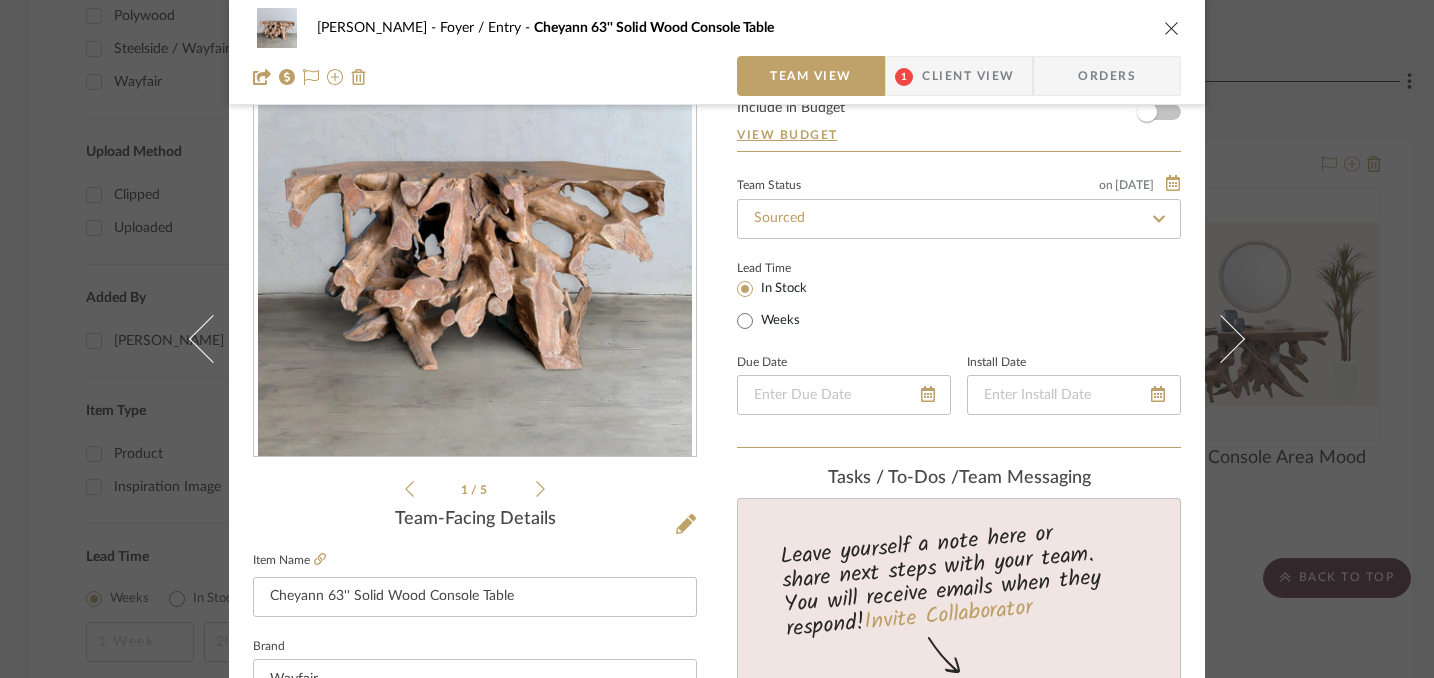 click at bounding box center [1172, 28] 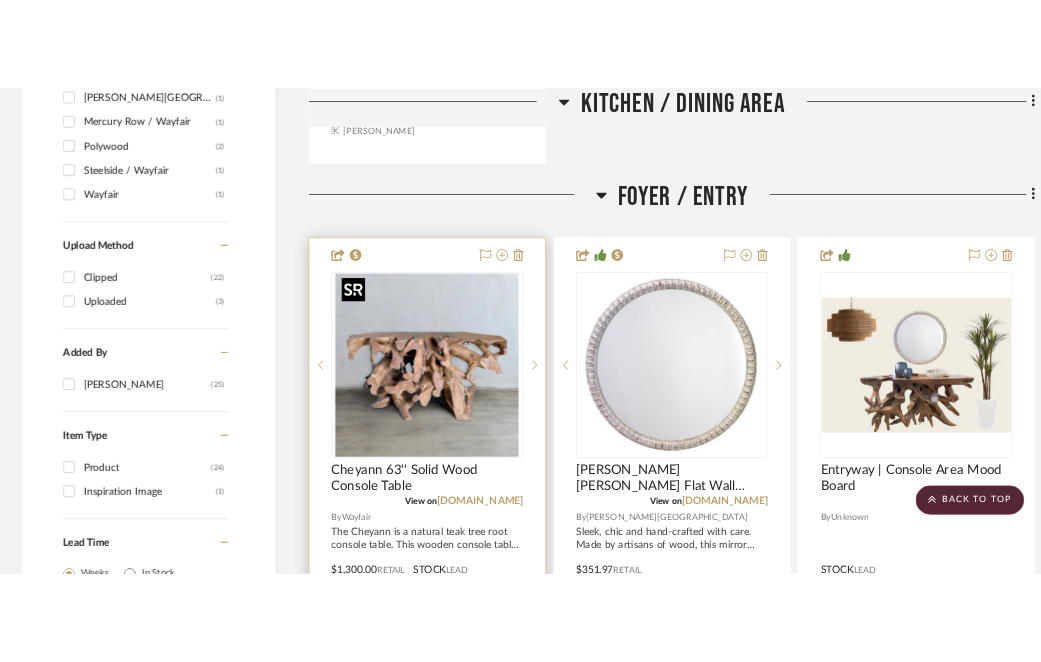 scroll, scrollTop: 2197, scrollLeft: 0, axis: vertical 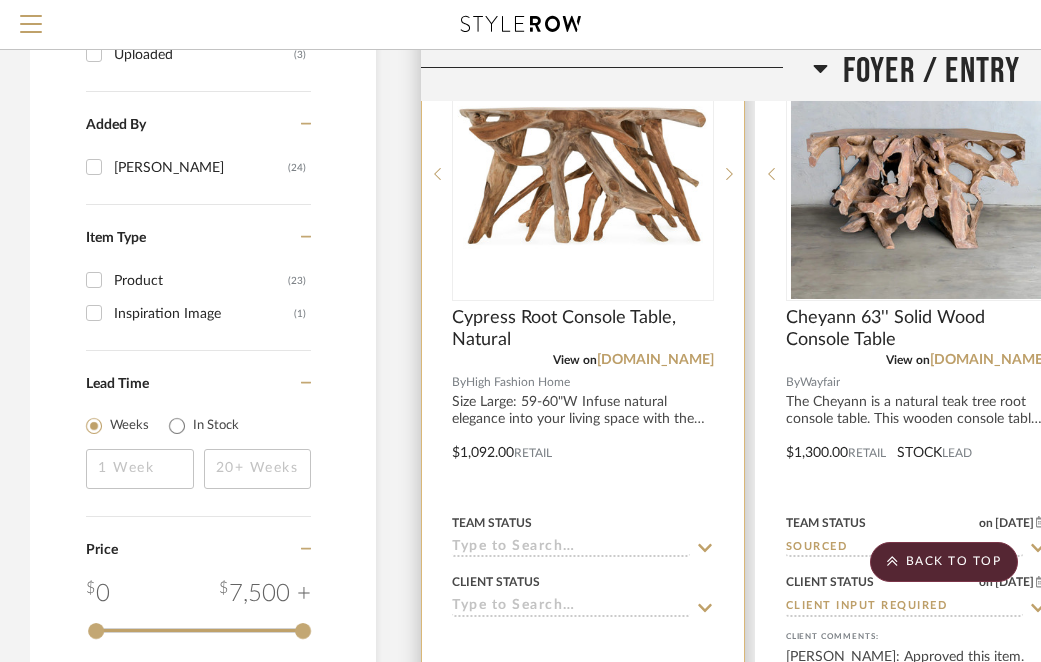 click 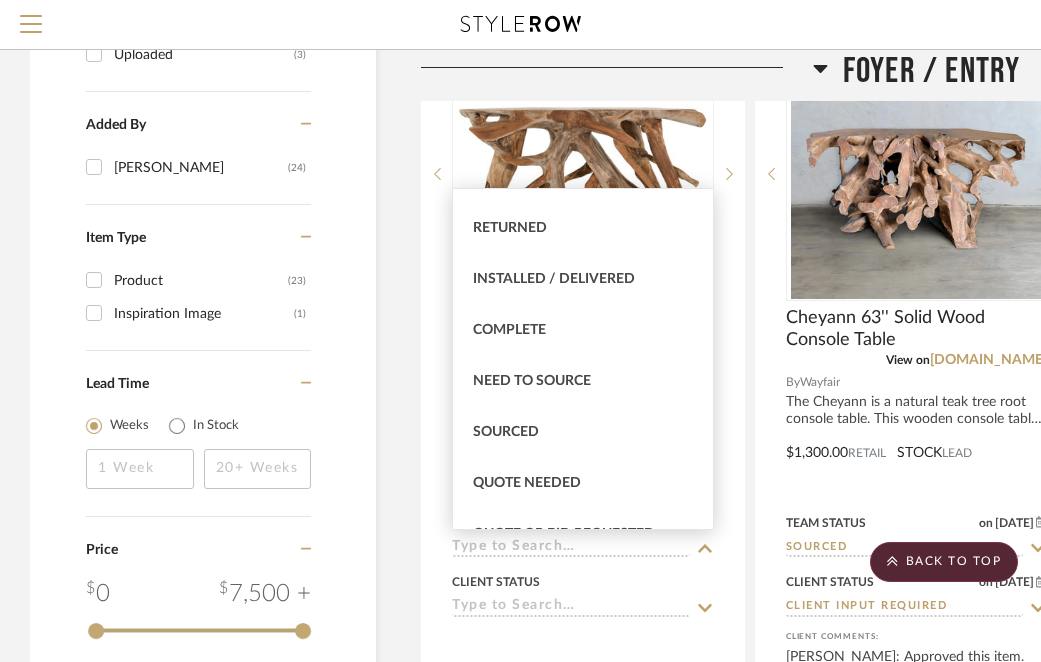 scroll, scrollTop: 450, scrollLeft: 0, axis: vertical 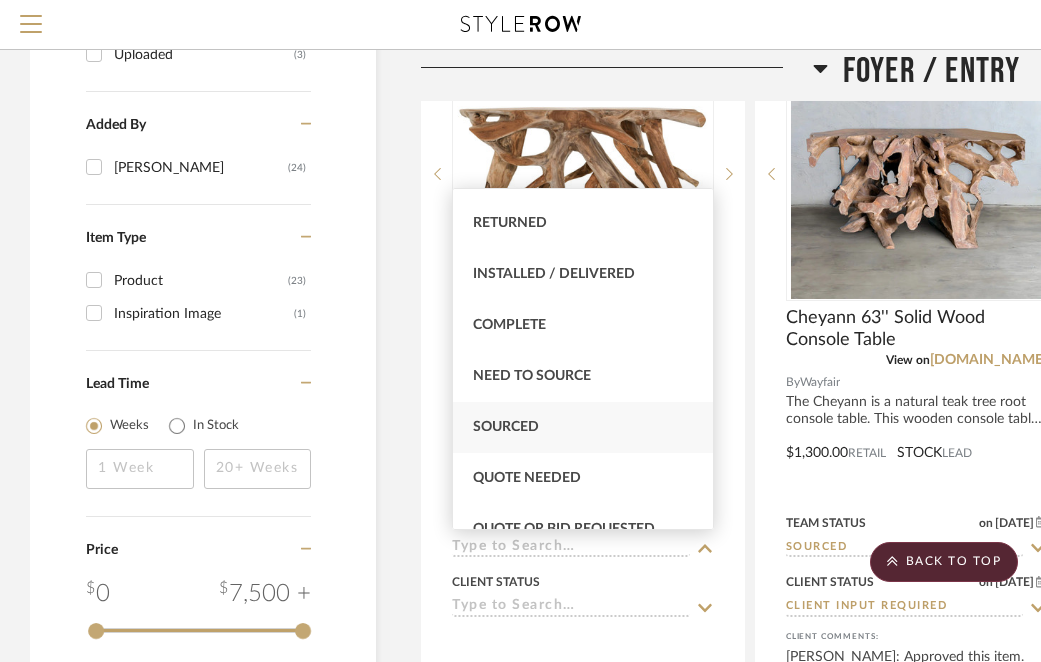 click on "Sourced" at bounding box center [506, 427] 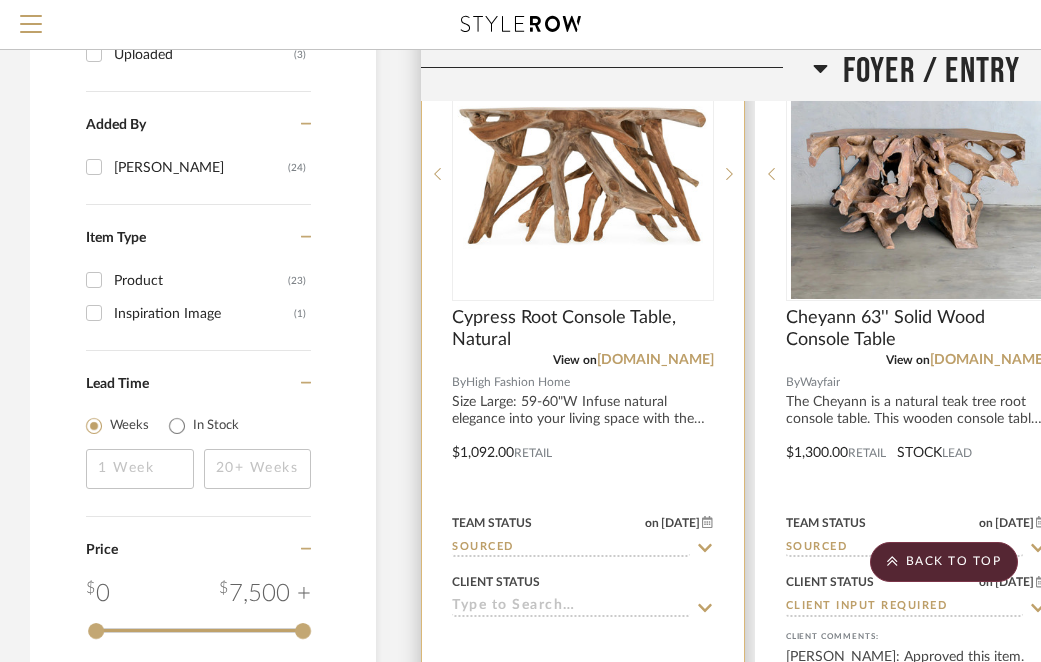 click 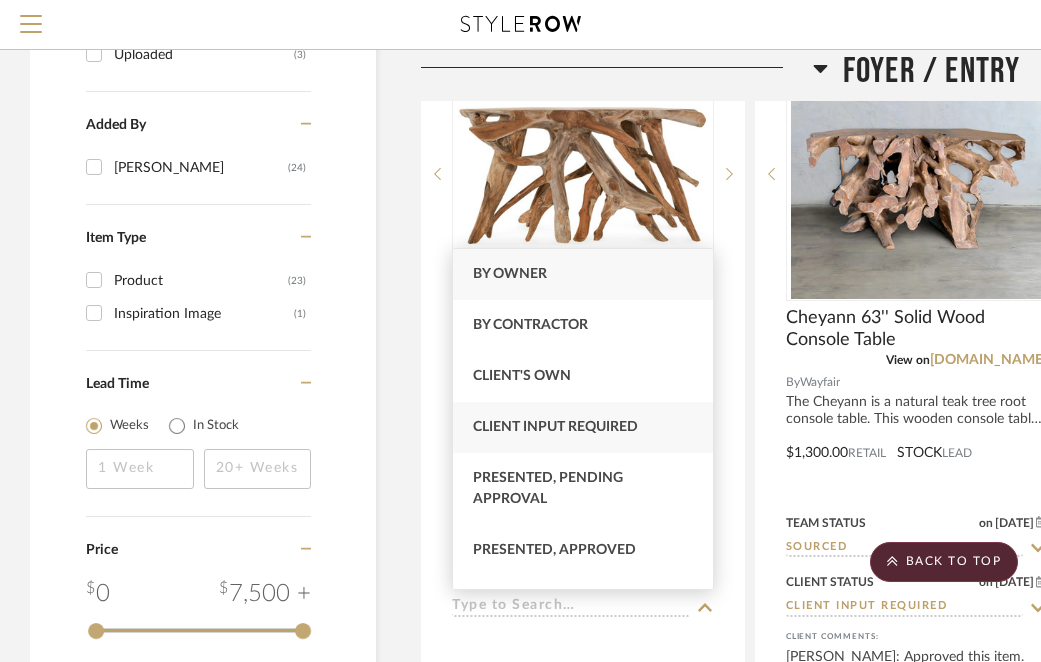 click on "Client Input Required" at bounding box center (555, 427) 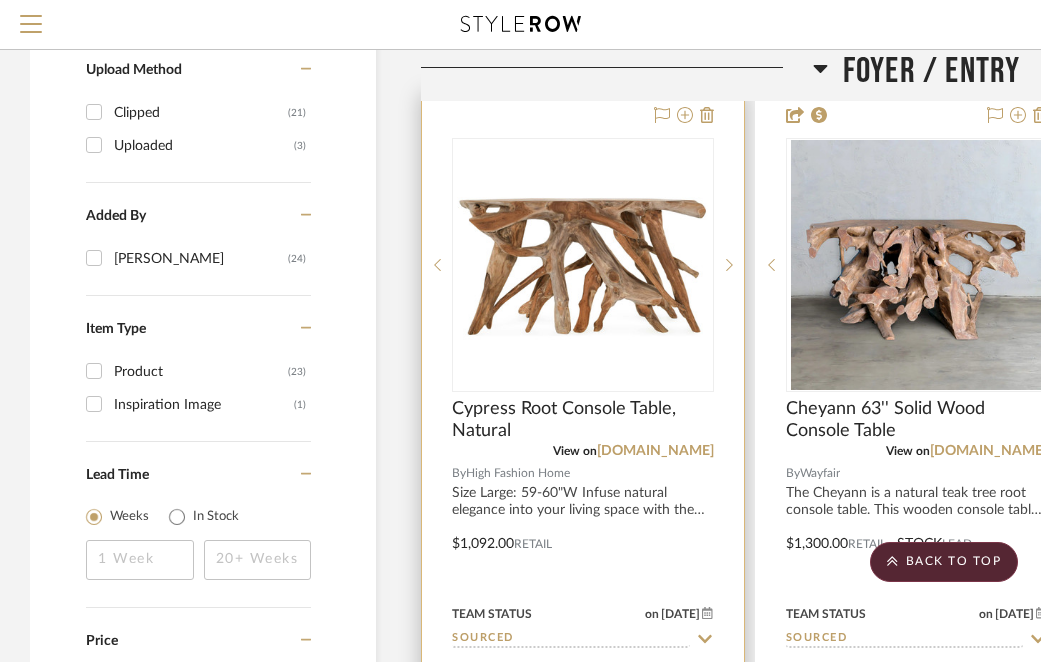 scroll, scrollTop: 2213, scrollLeft: 0, axis: vertical 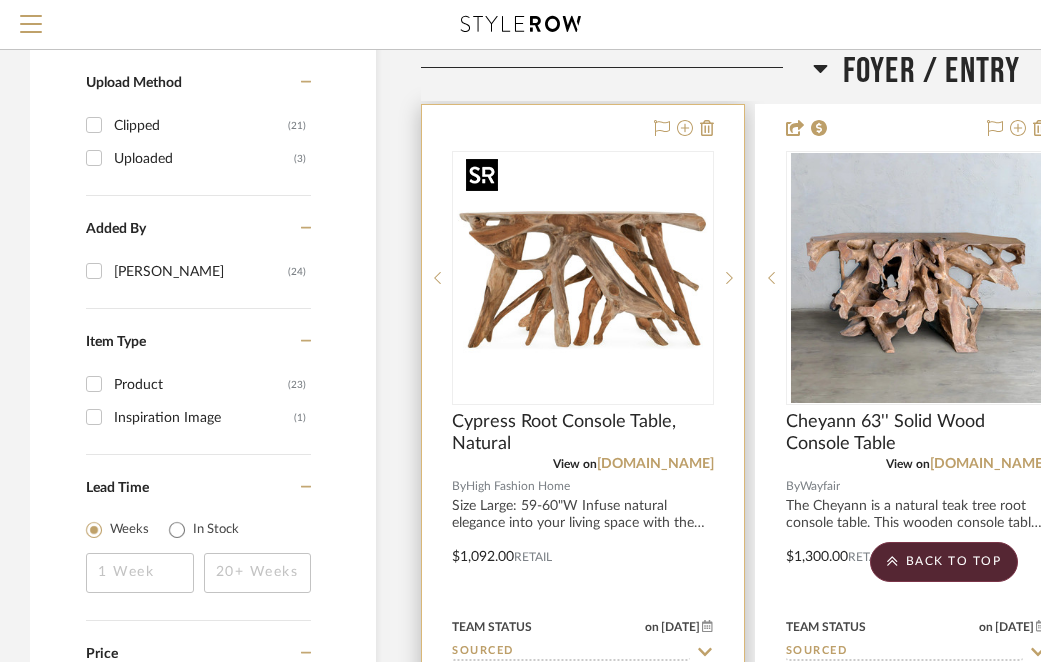 click at bounding box center [583, 278] 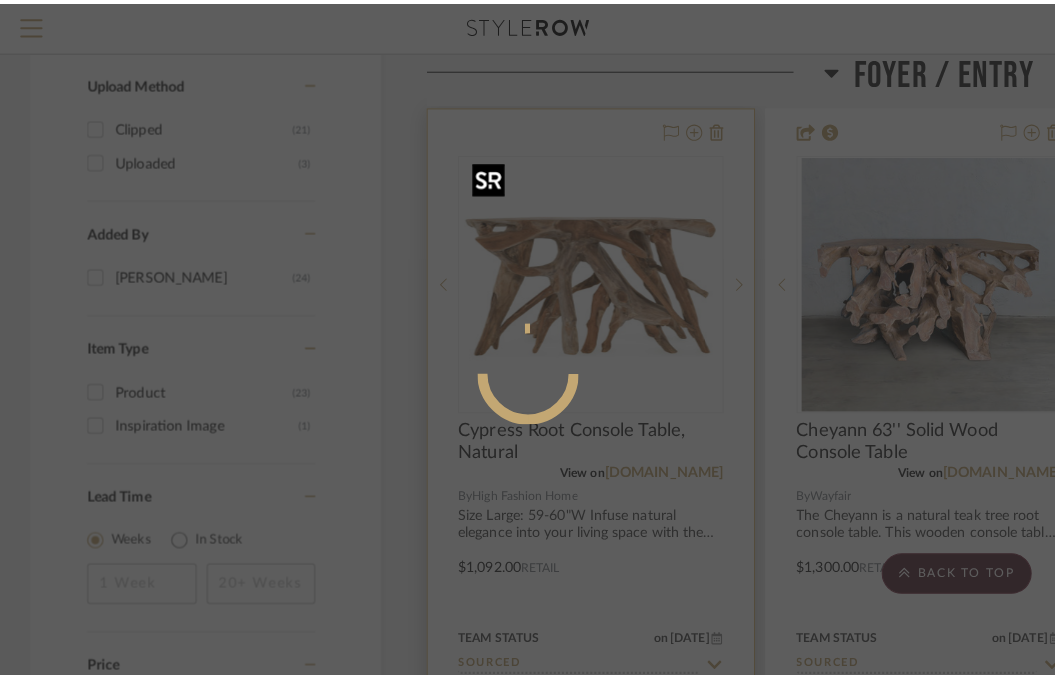 scroll, scrollTop: 0, scrollLeft: 0, axis: both 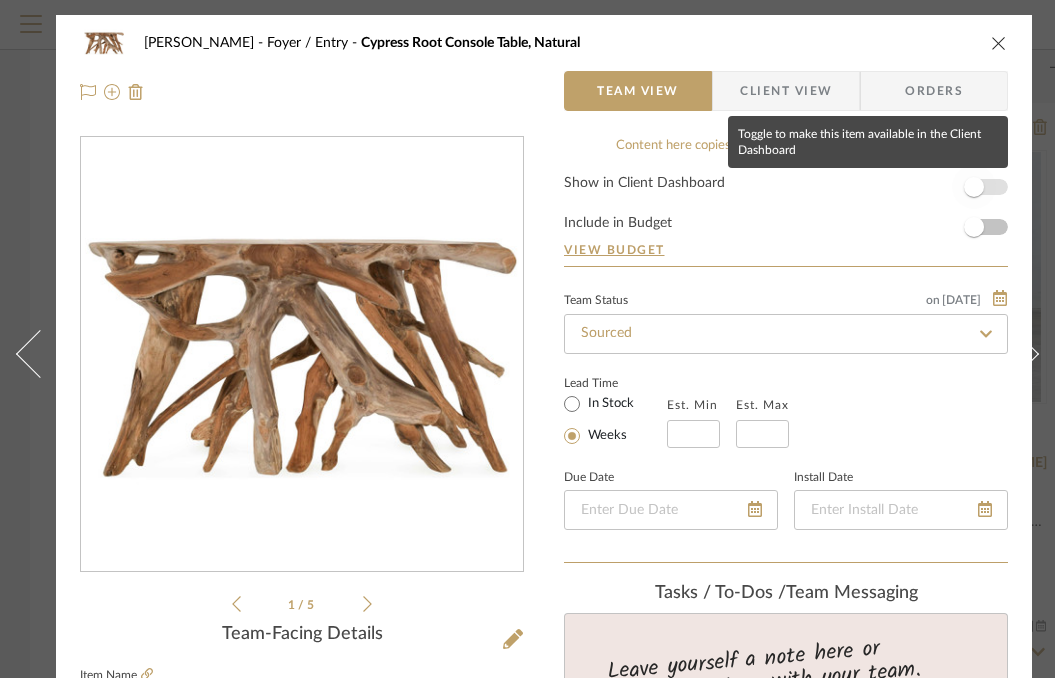 click at bounding box center [974, 187] 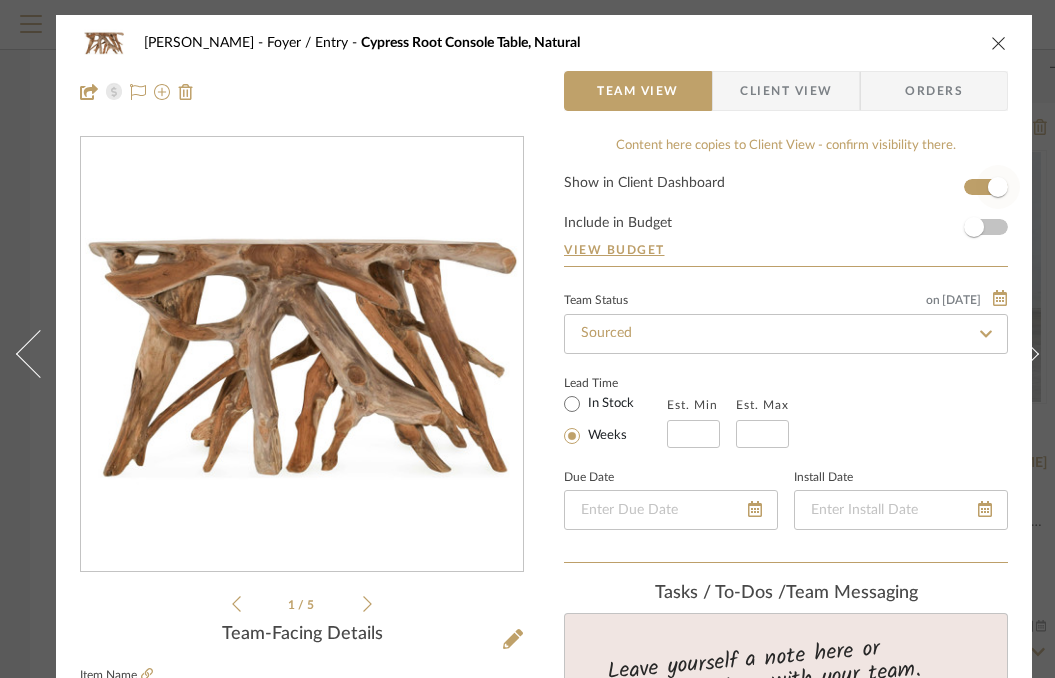 type 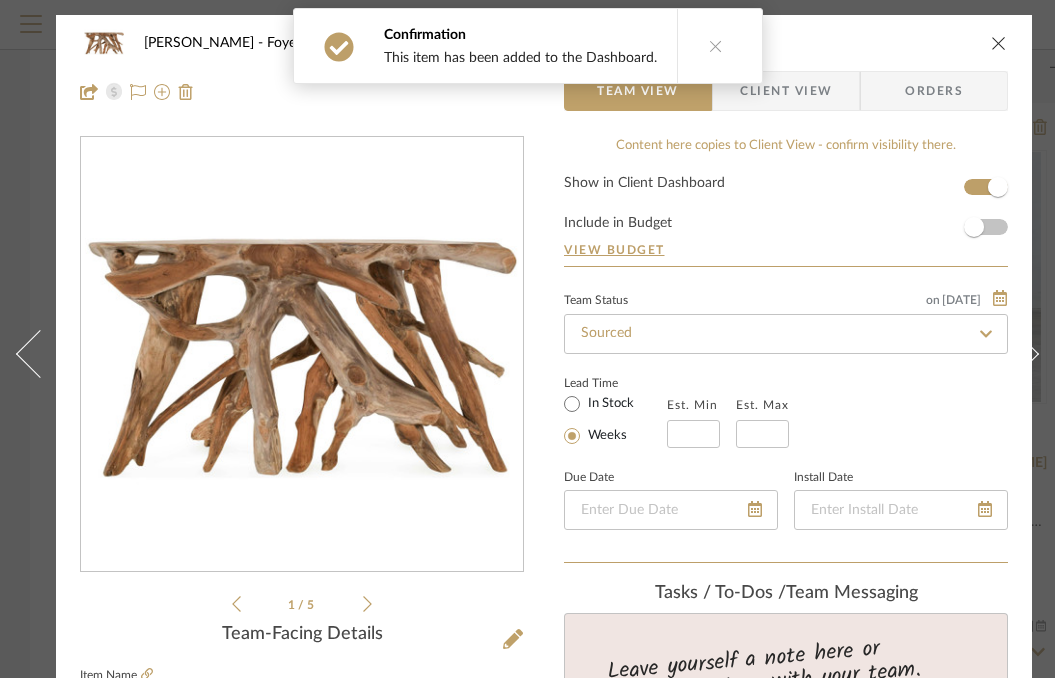 click at bounding box center [999, 43] 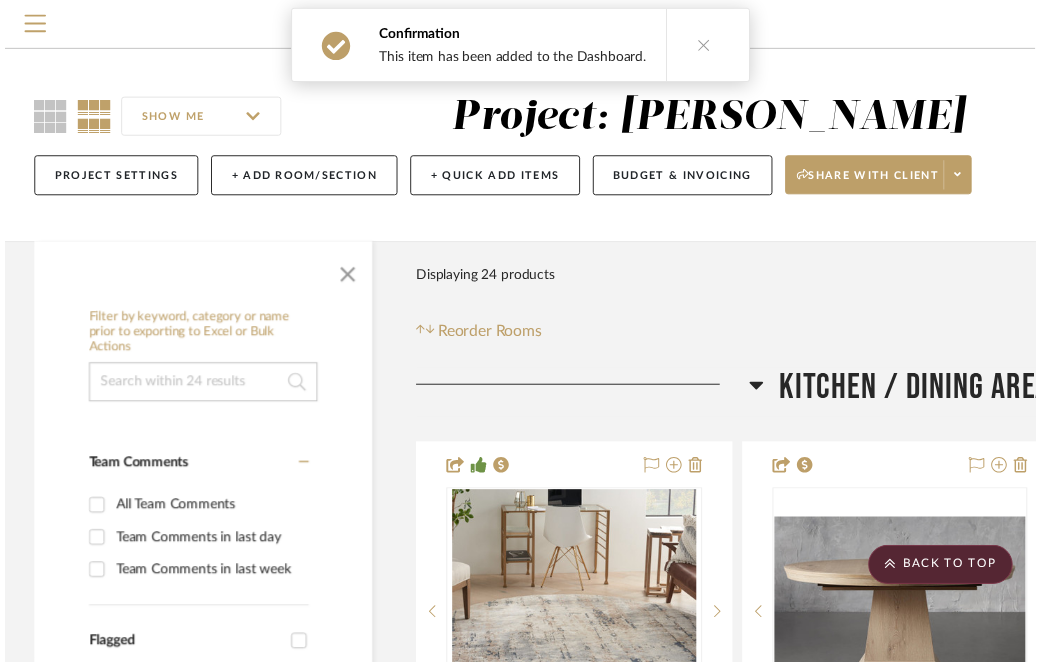 scroll, scrollTop: 2213, scrollLeft: 0, axis: vertical 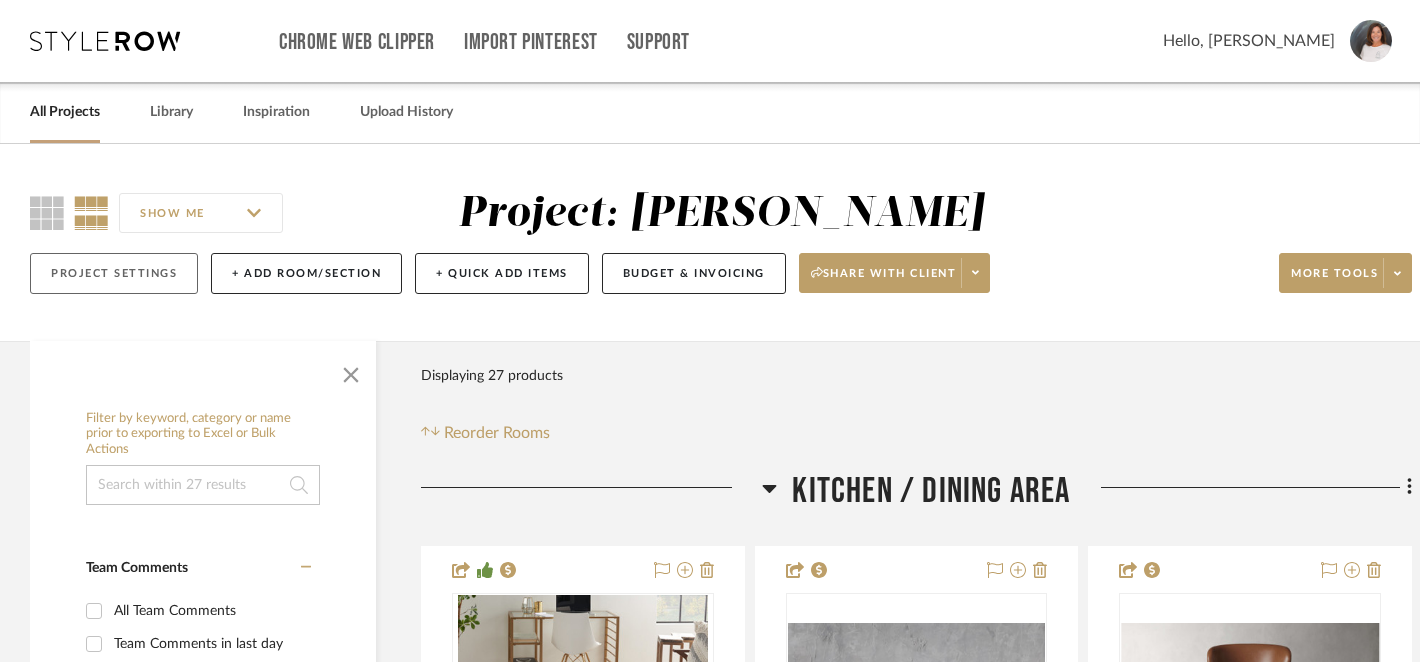 click on "Project Settings" 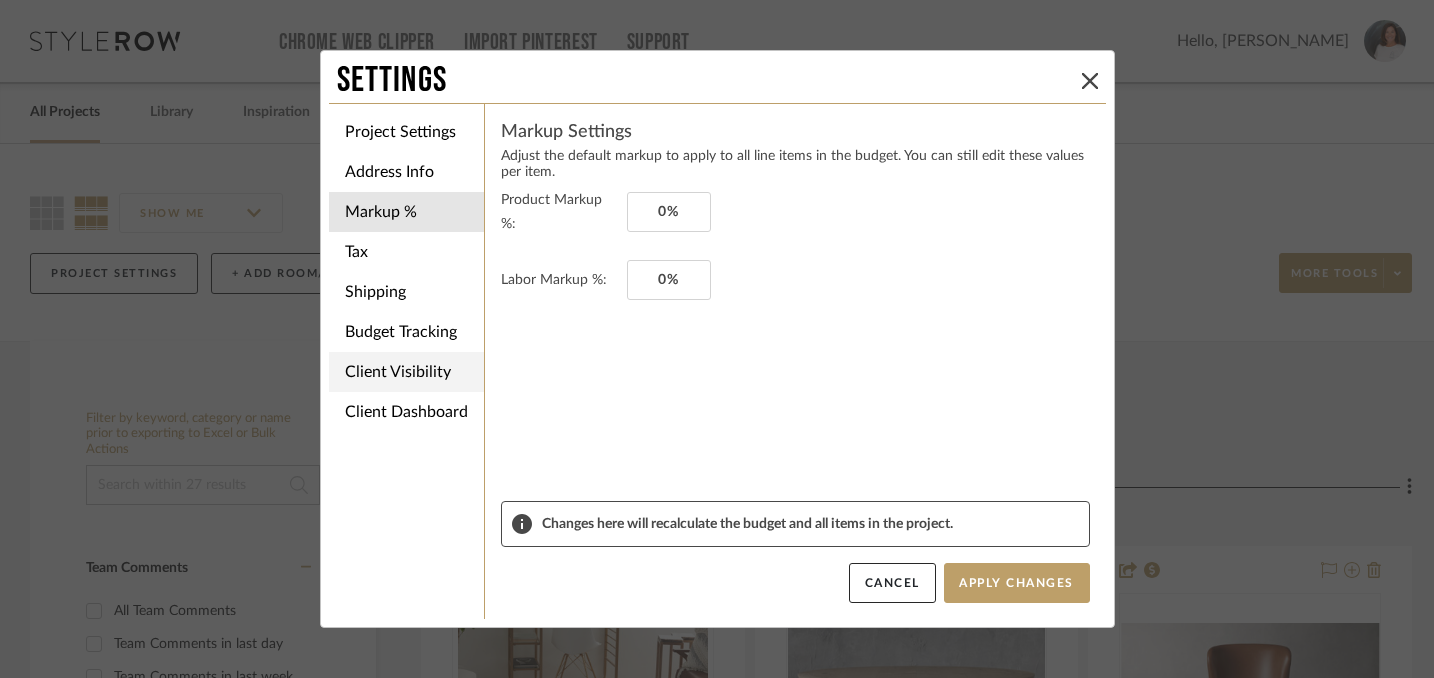 click on "Client Visibility" at bounding box center [406, 372] 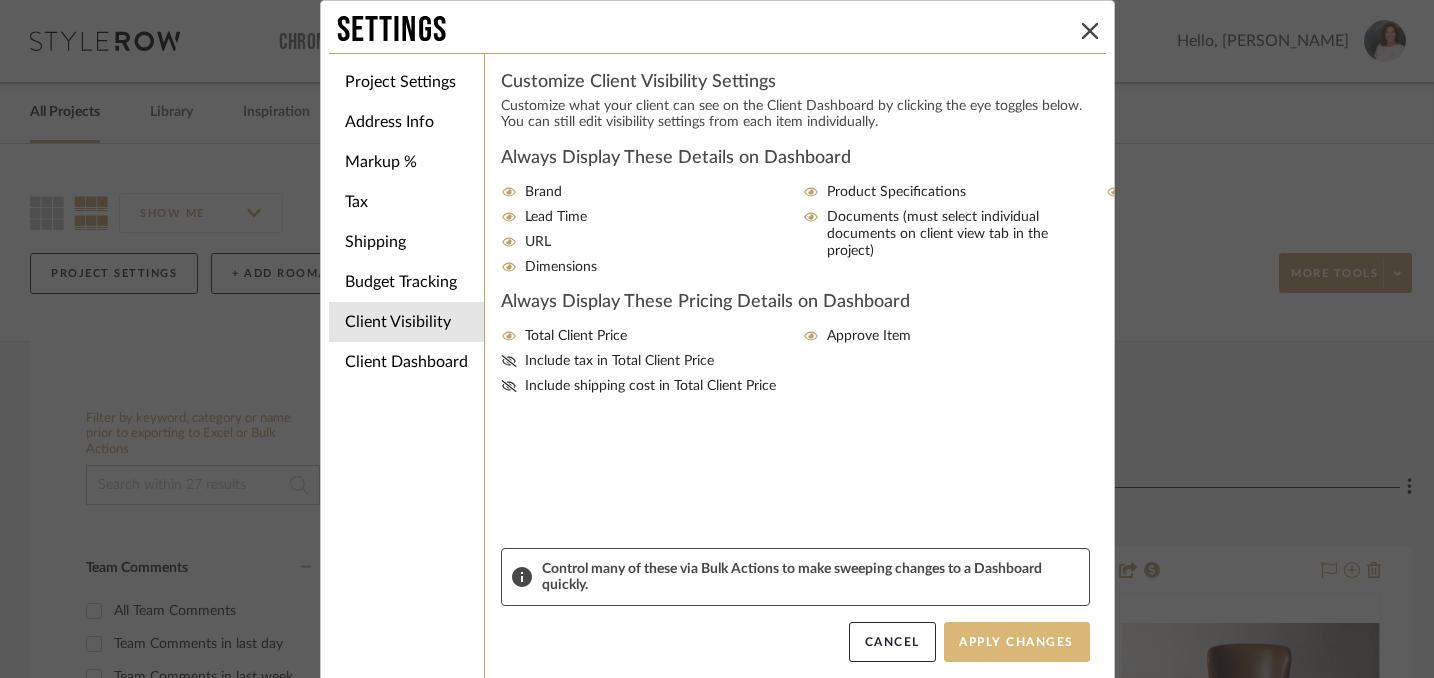 click on "Apply Changes" at bounding box center (1017, 642) 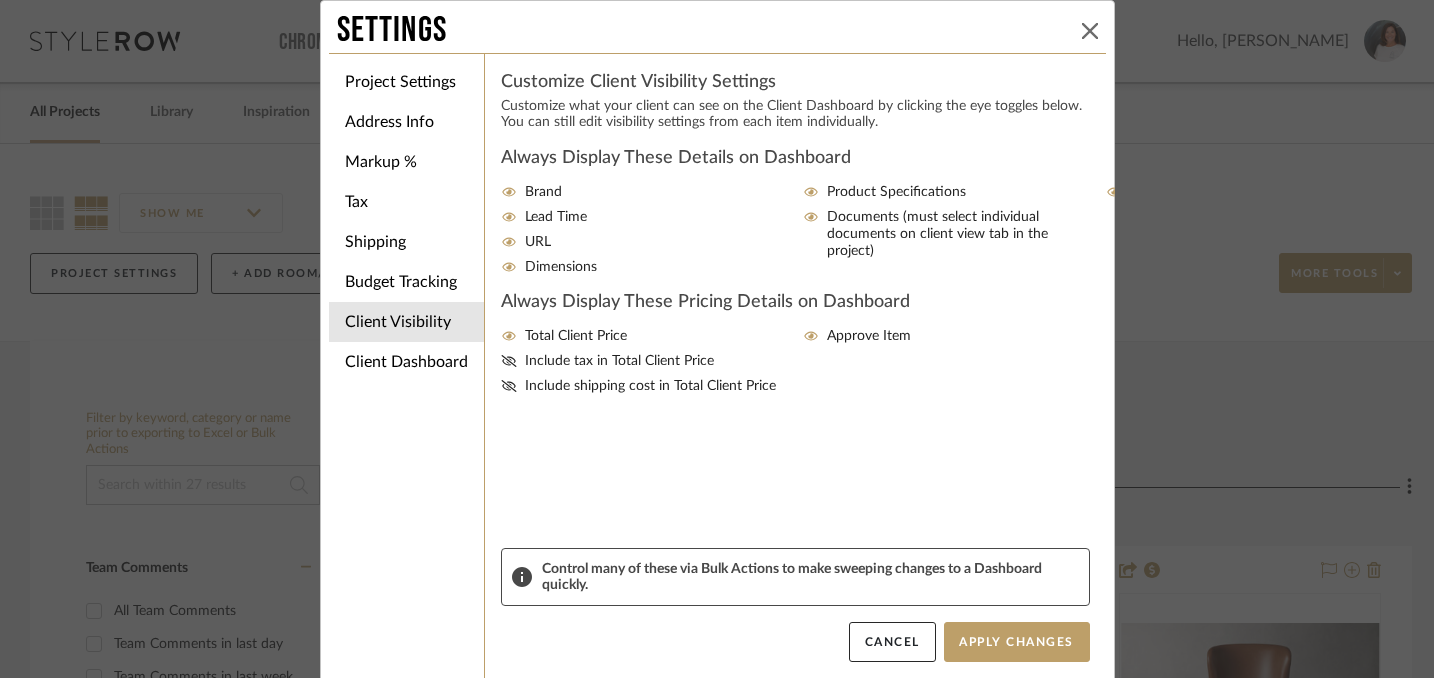 click 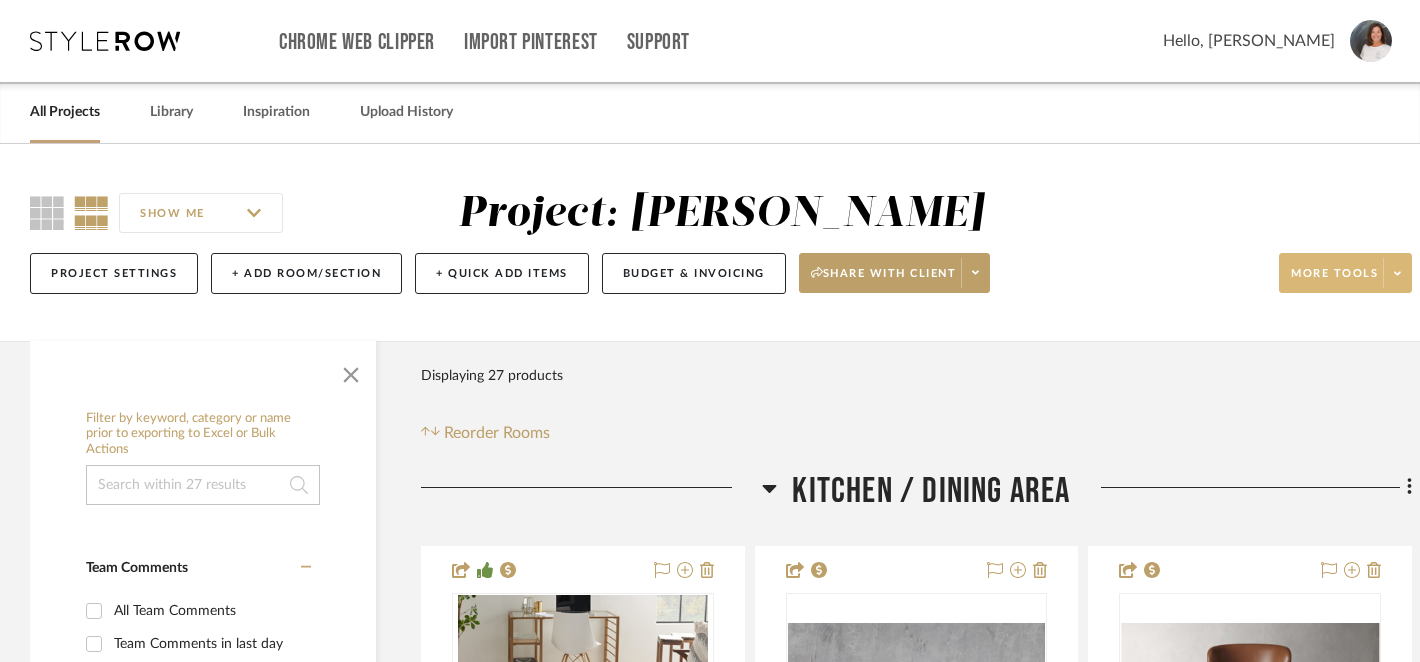 click on "More tools" 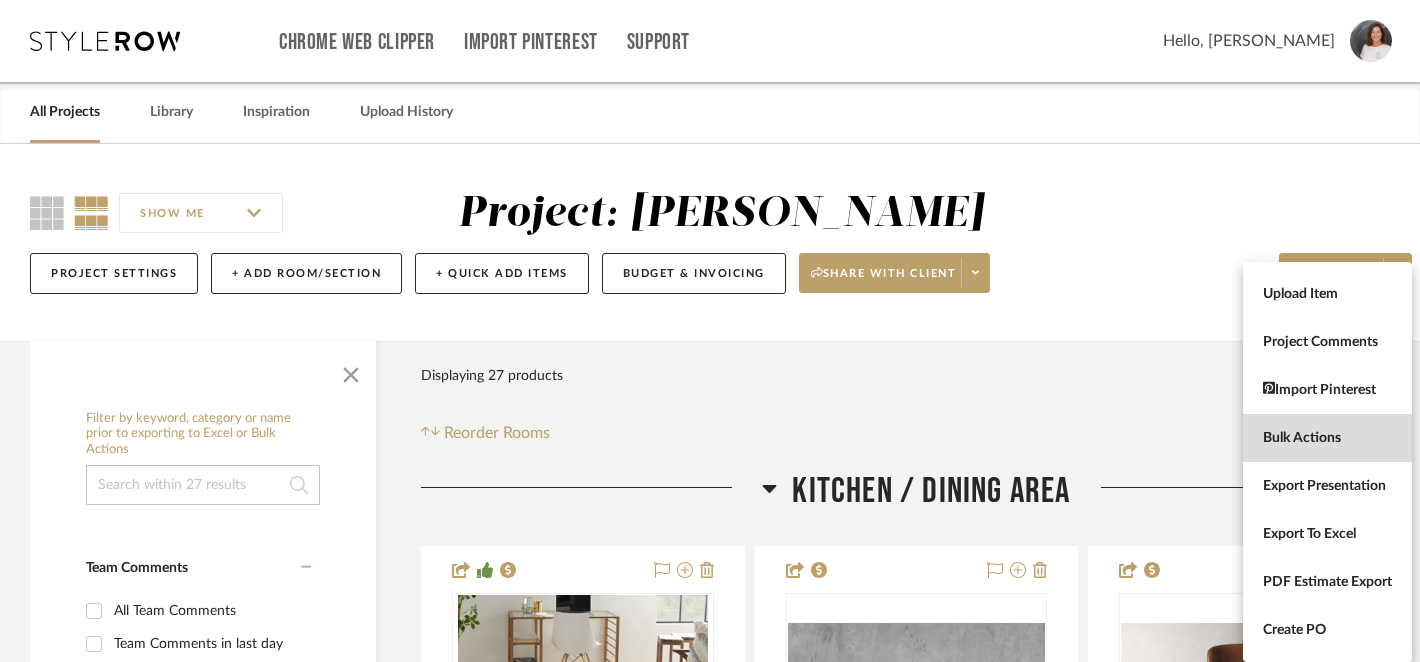 click on "Bulk Actions" at bounding box center [1327, 438] 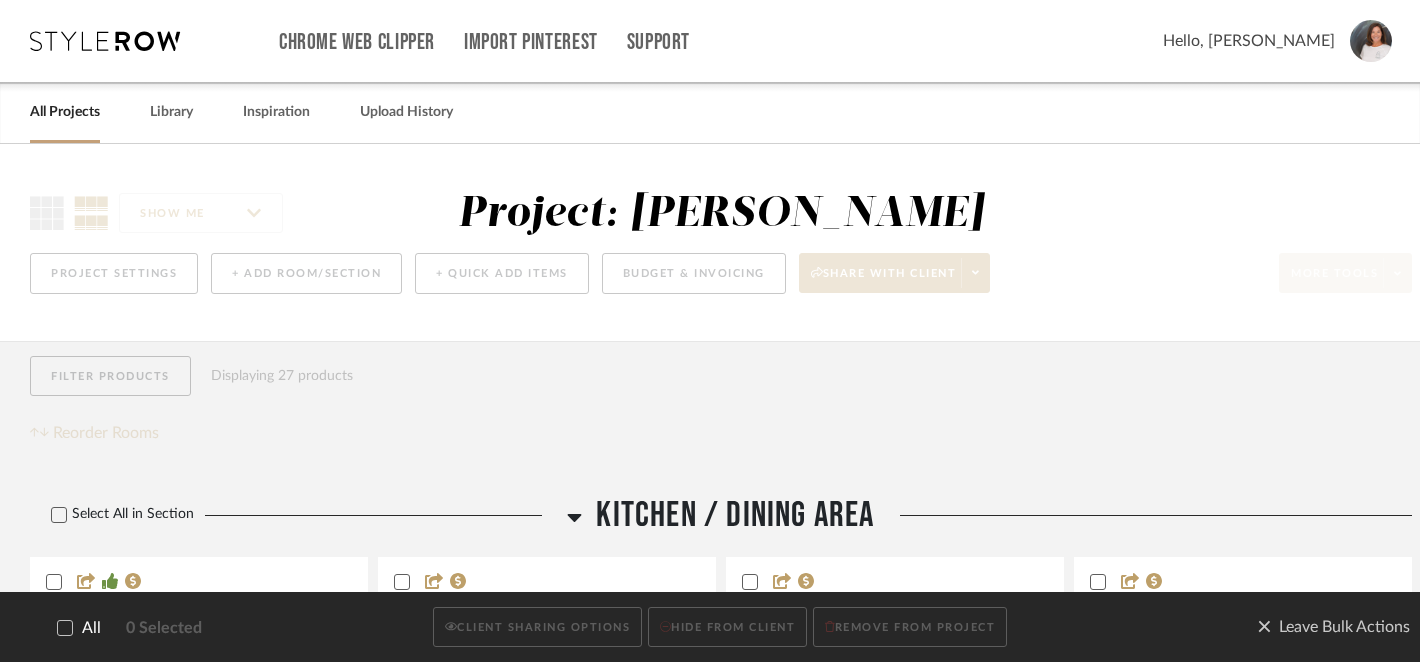 click 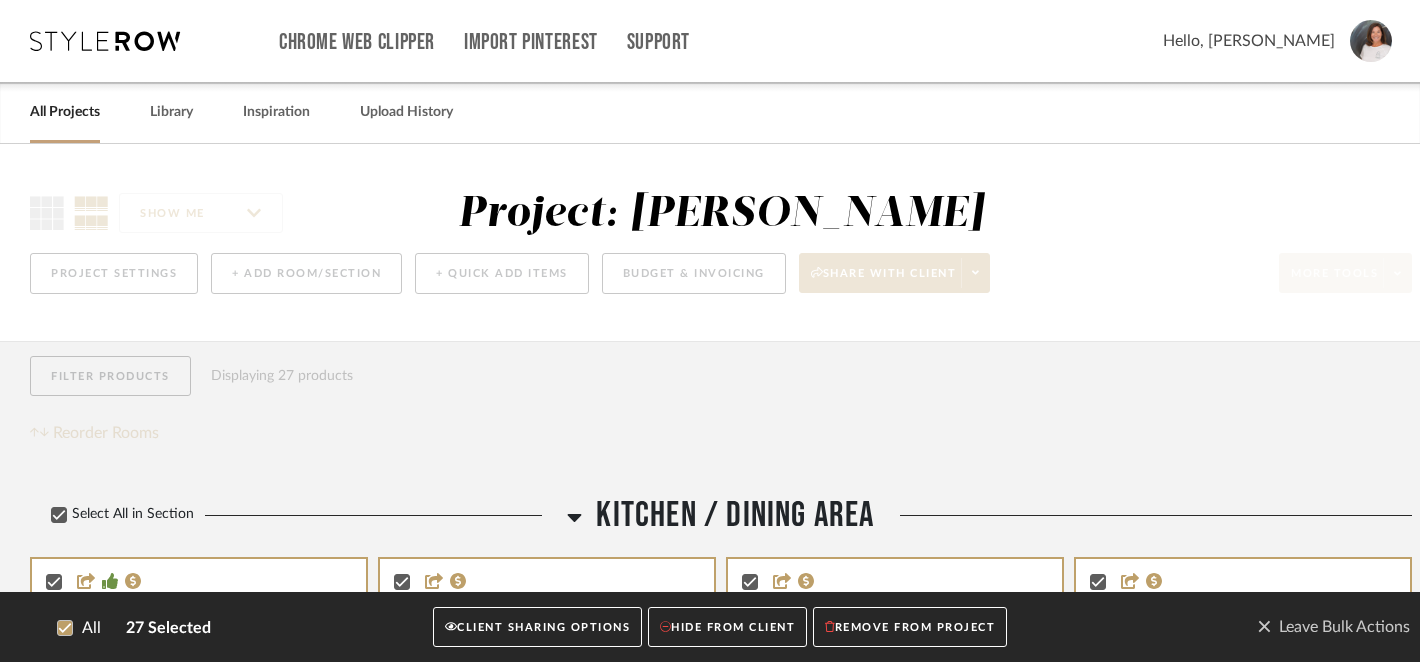 click on "CLIENT SHARING OPTIONS" 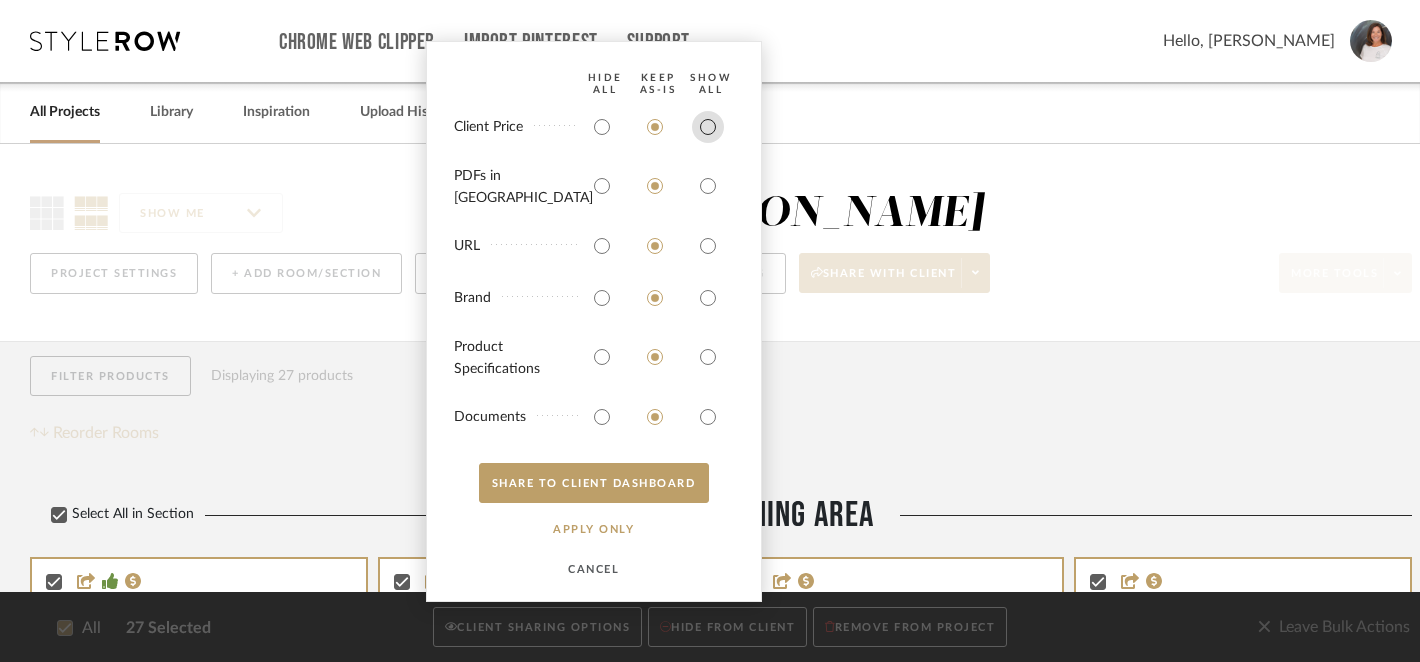 click at bounding box center [708, 127] 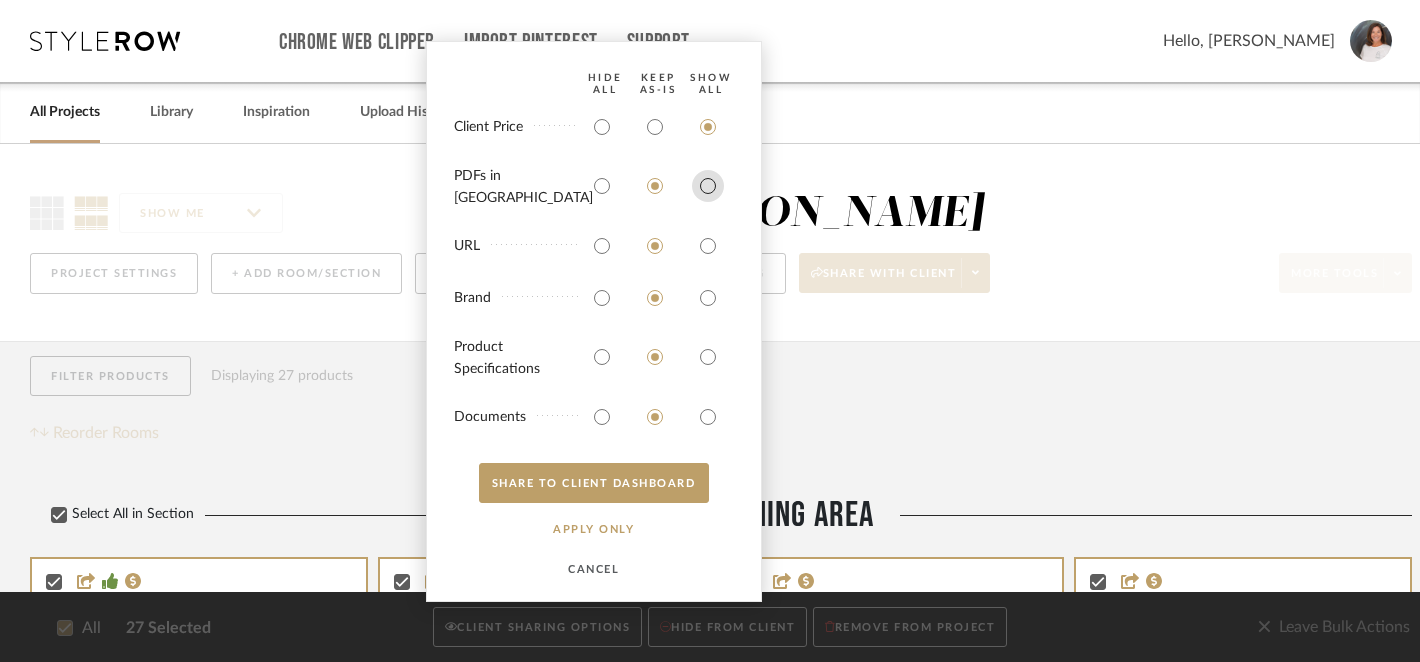click at bounding box center (708, 186) 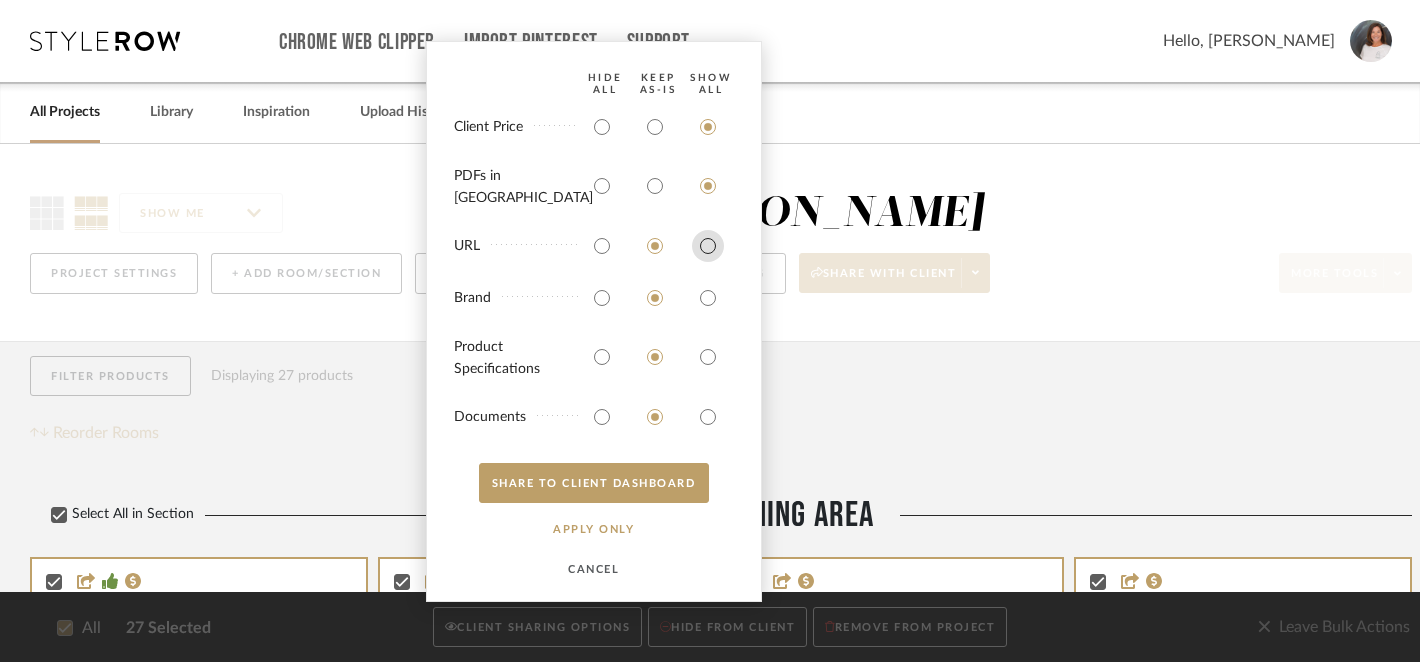 click at bounding box center (708, 246) 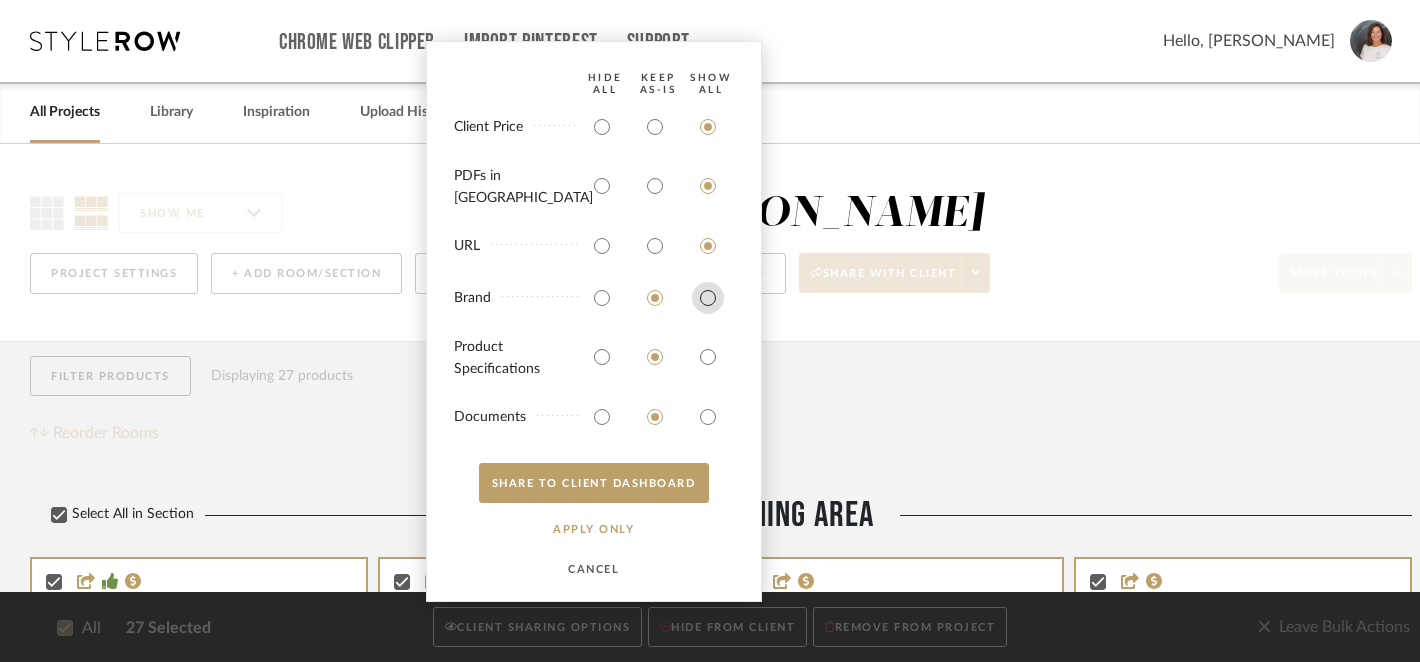 click at bounding box center (708, 298) 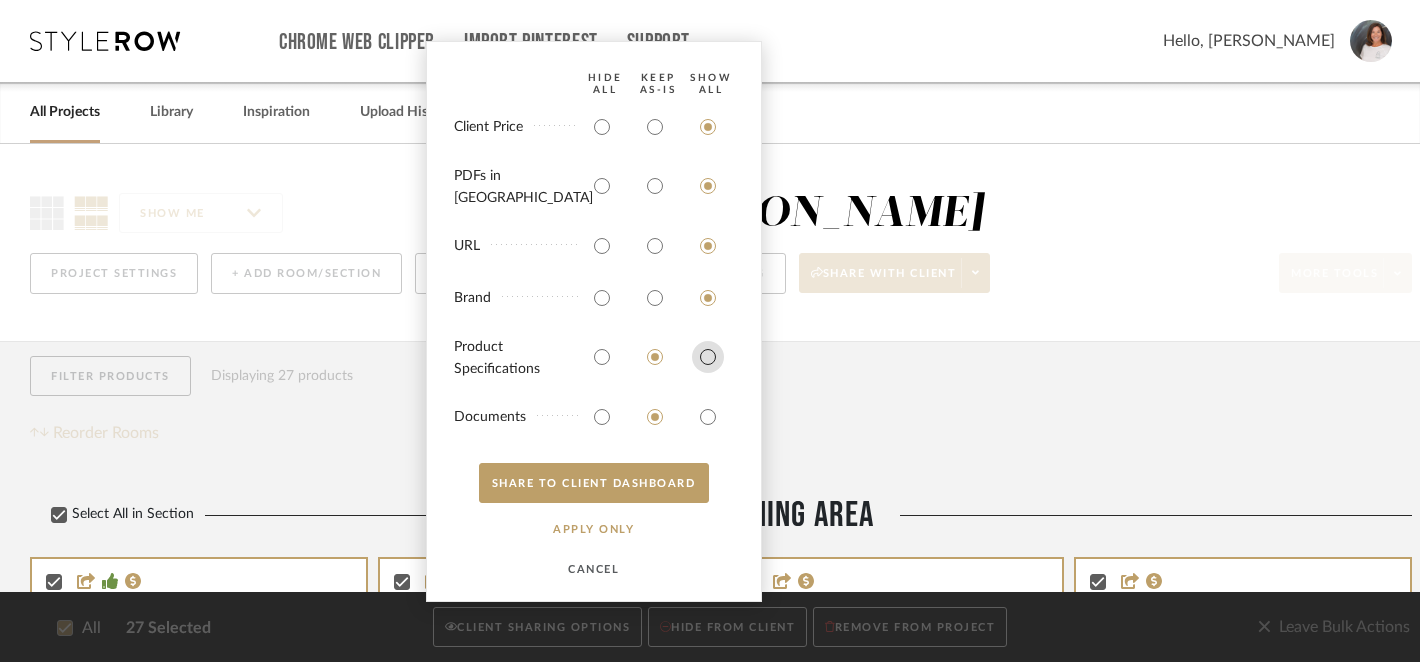 click at bounding box center (708, 357) 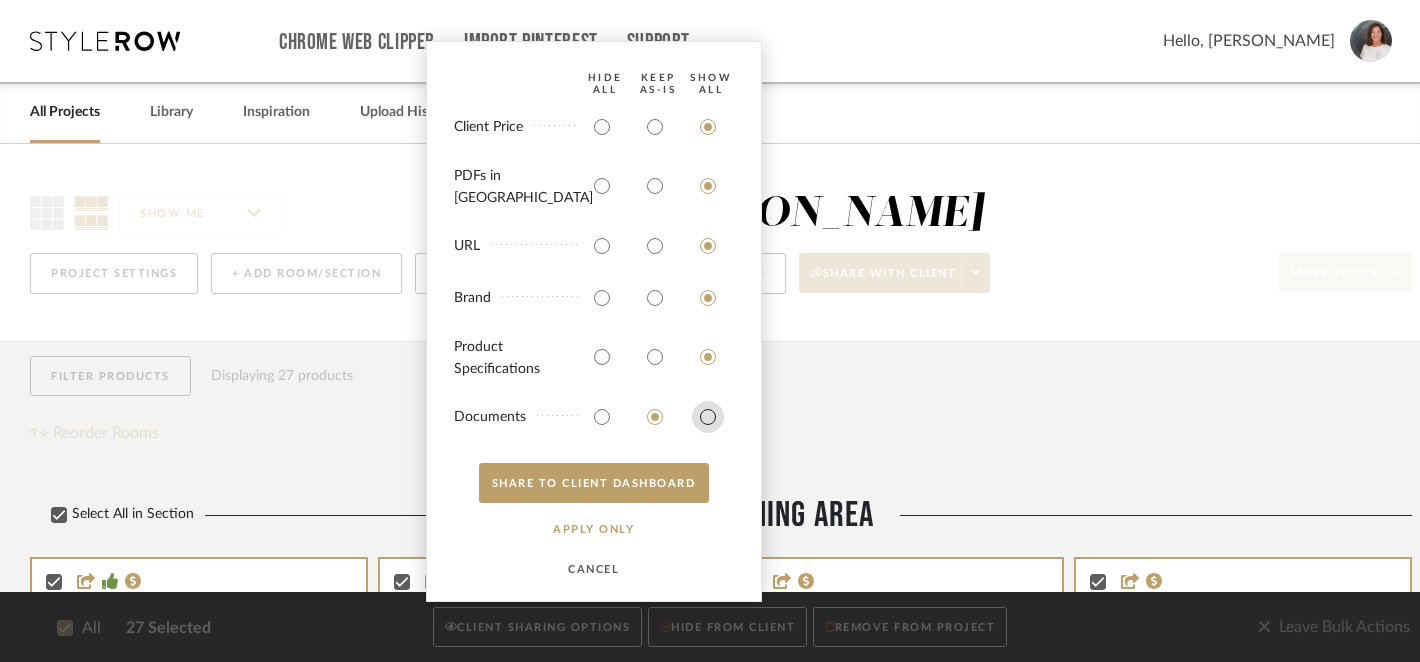click at bounding box center (708, 417) 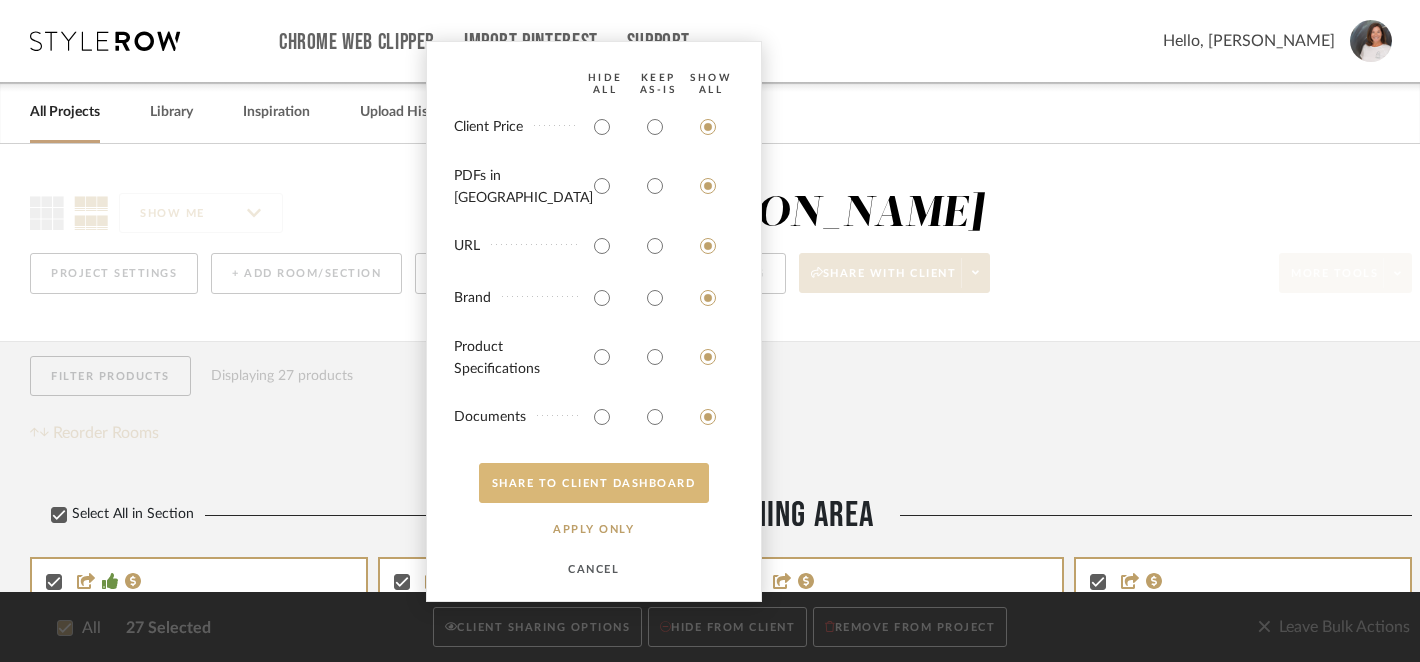 click on "SHARE TO CLIENT Dashboard" at bounding box center (594, 483) 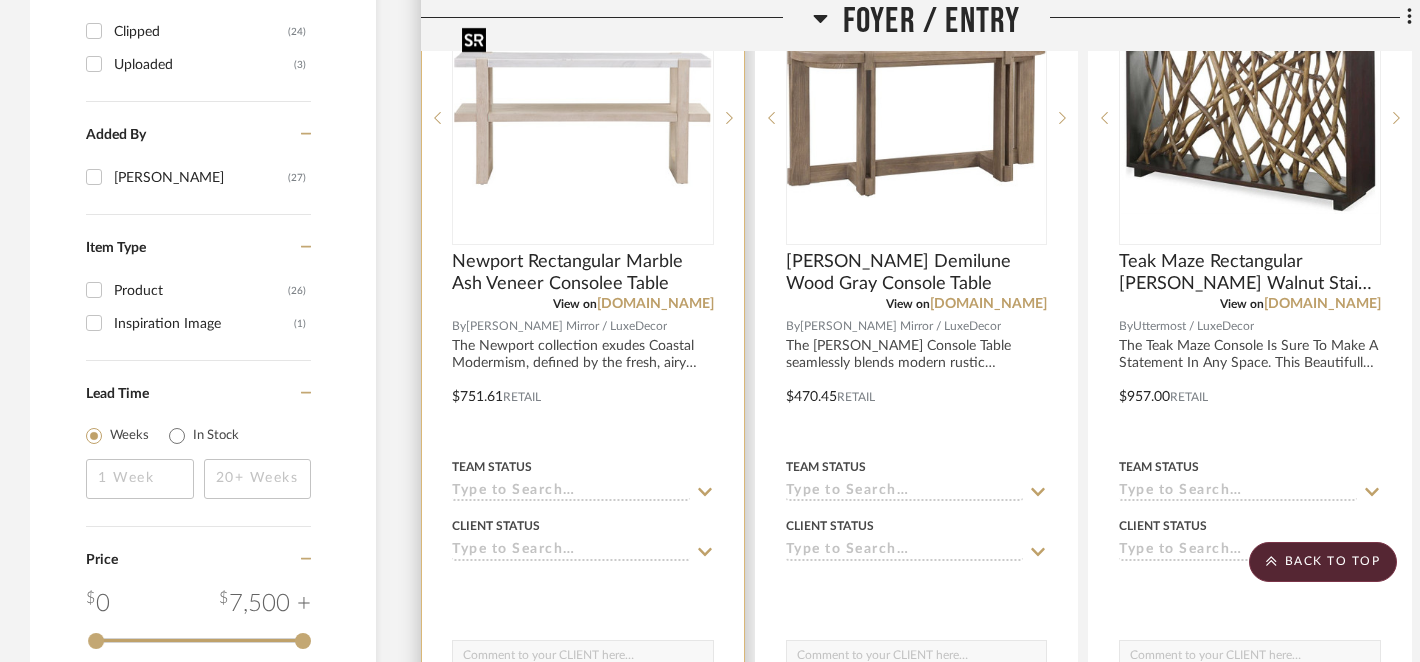 scroll, scrollTop: 2479, scrollLeft: 0, axis: vertical 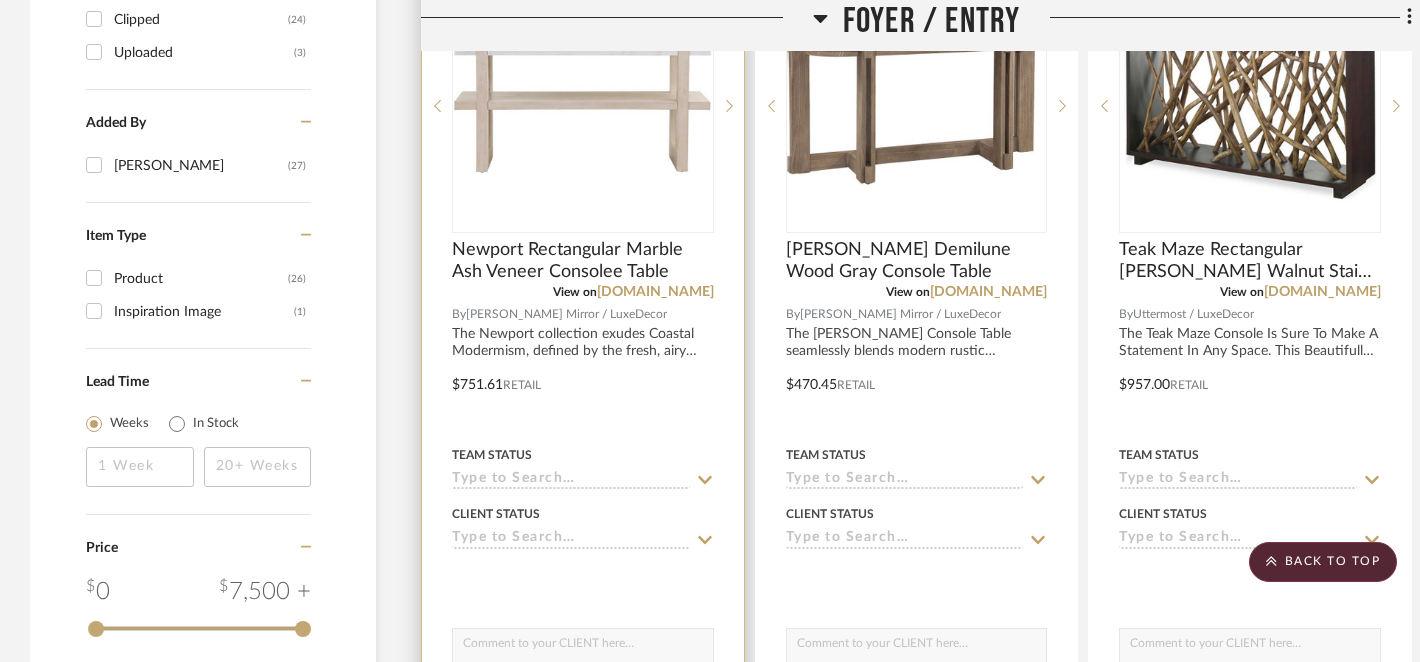 click 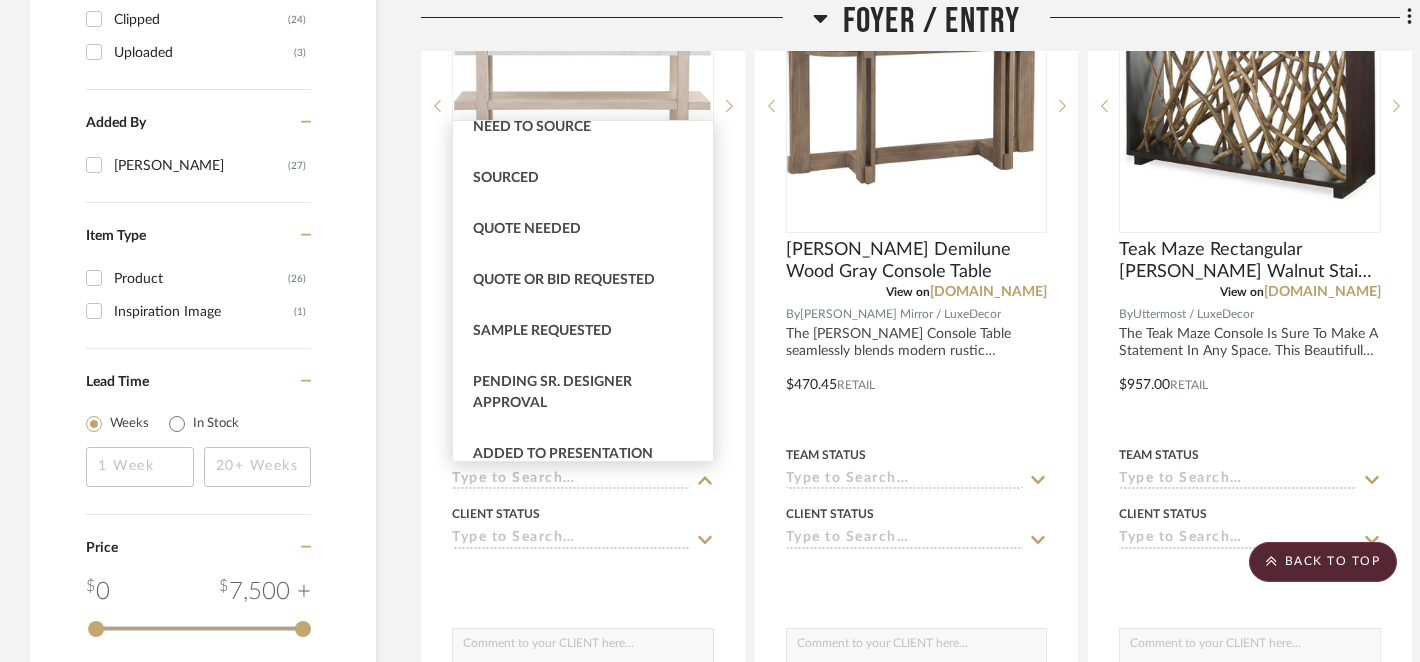 scroll, scrollTop: 635, scrollLeft: 0, axis: vertical 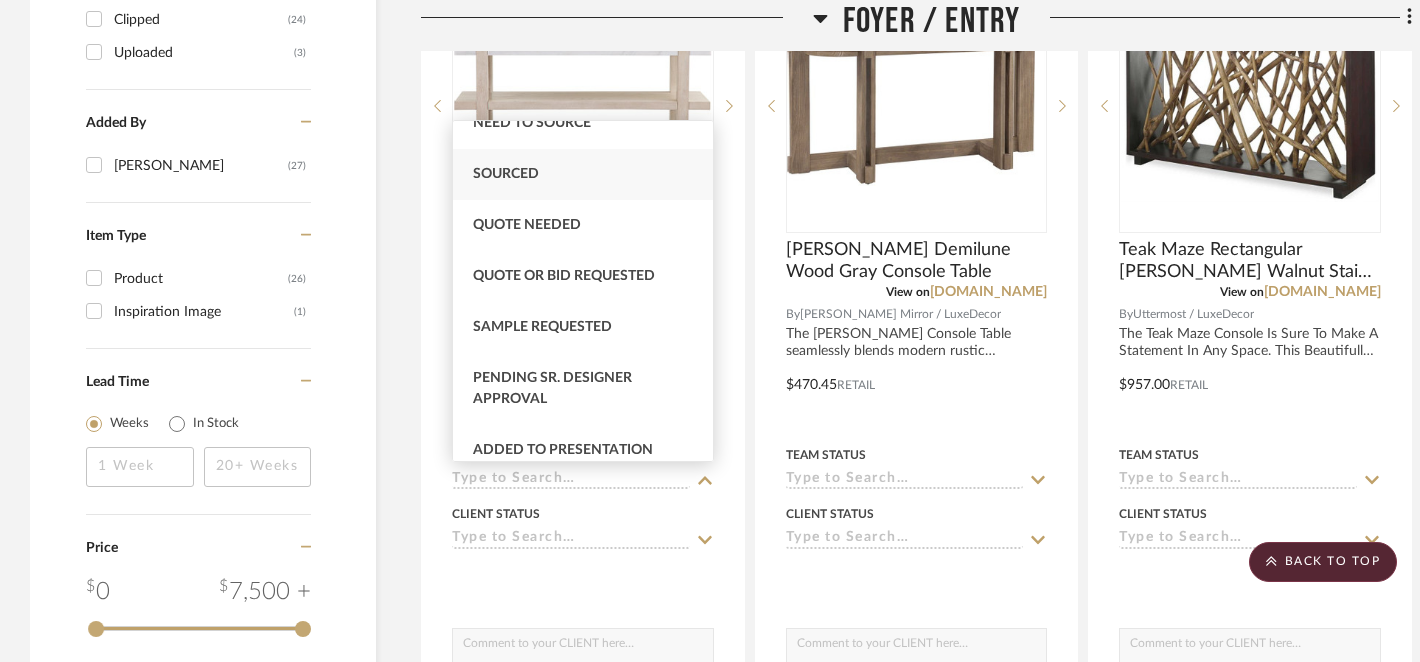 click on "Sourced" at bounding box center (506, 174) 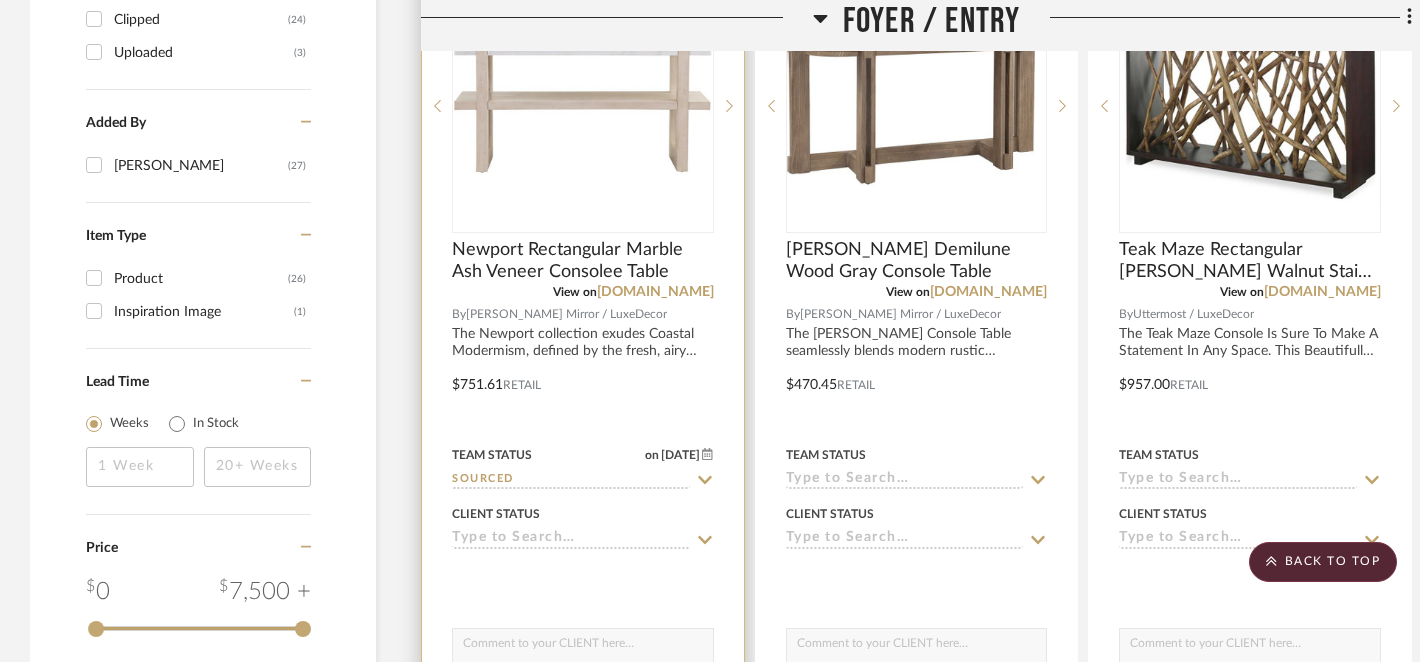 click 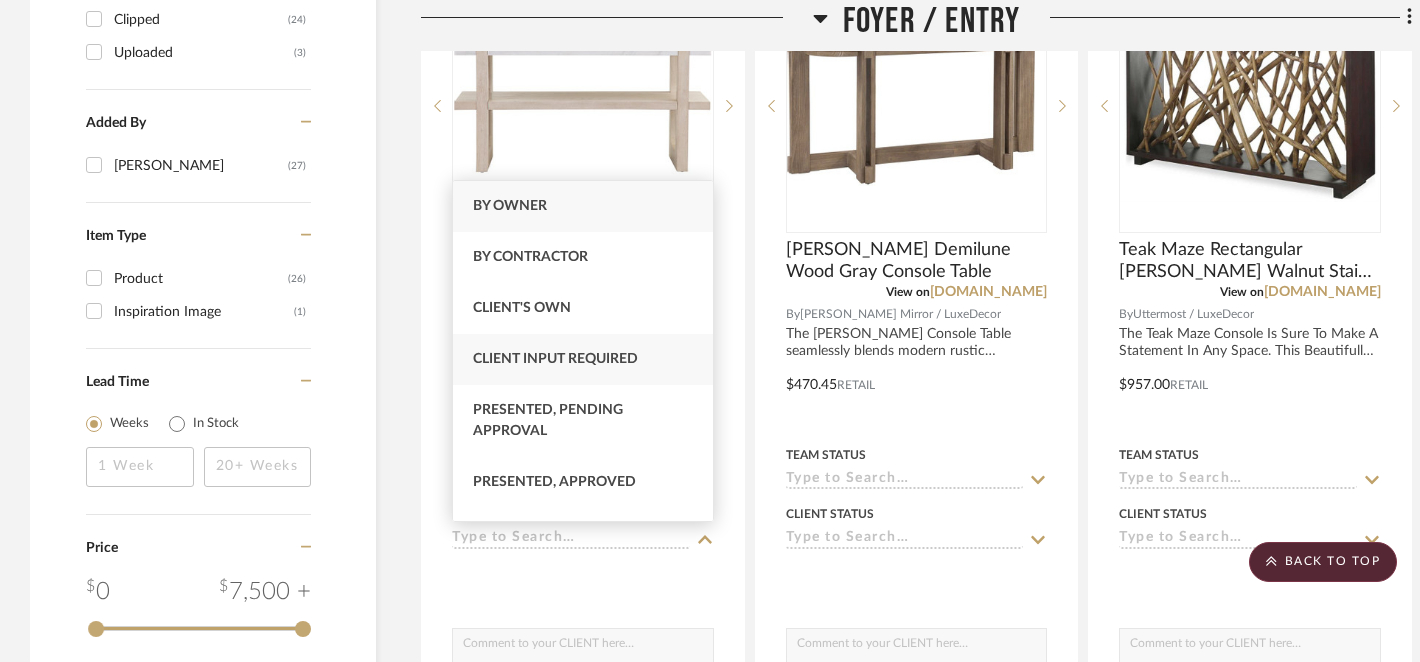 click on "Client Input Required" at bounding box center (555, 359) 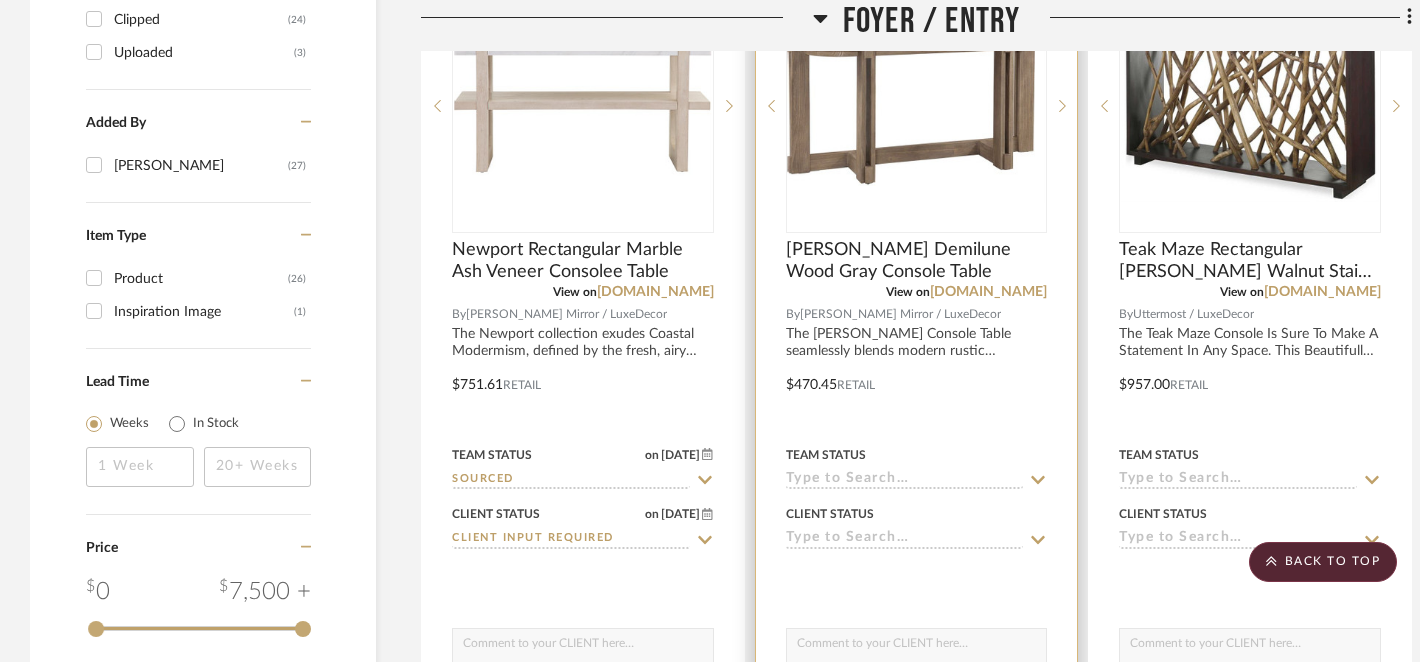 click 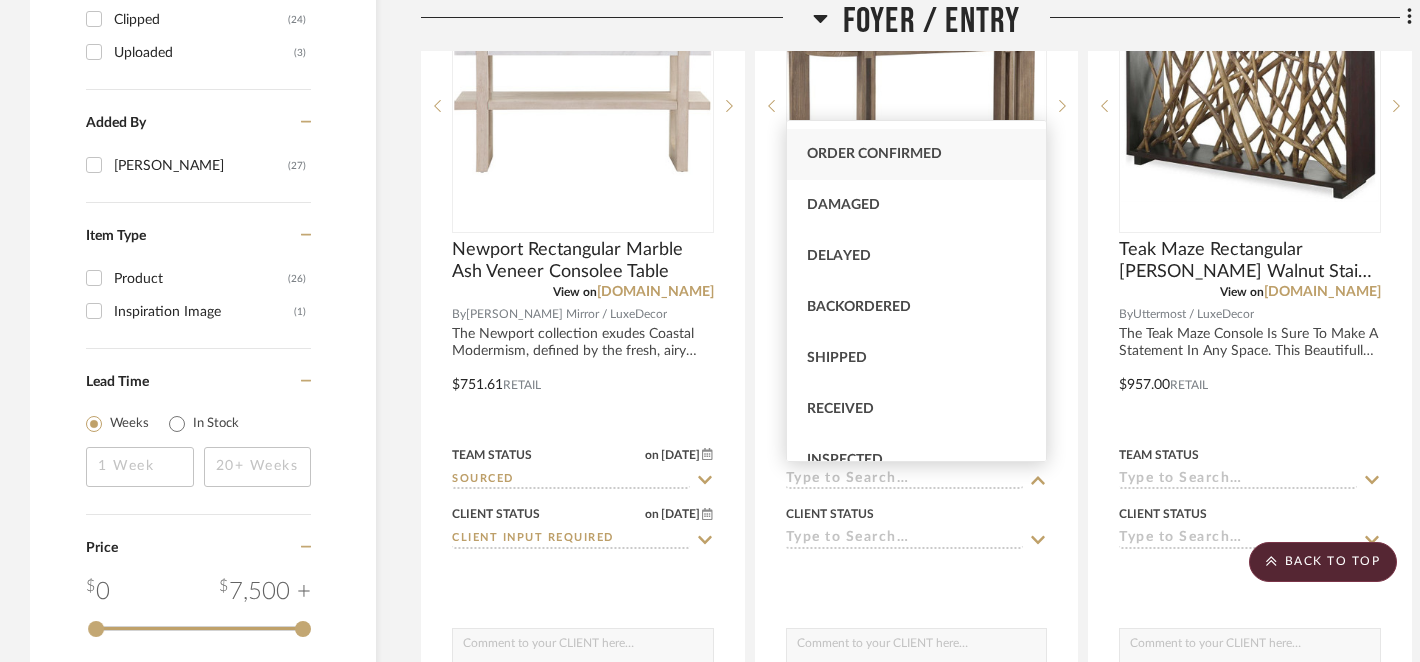 scroll, scrollTop: 0, scrollLeft: 0, axis: both 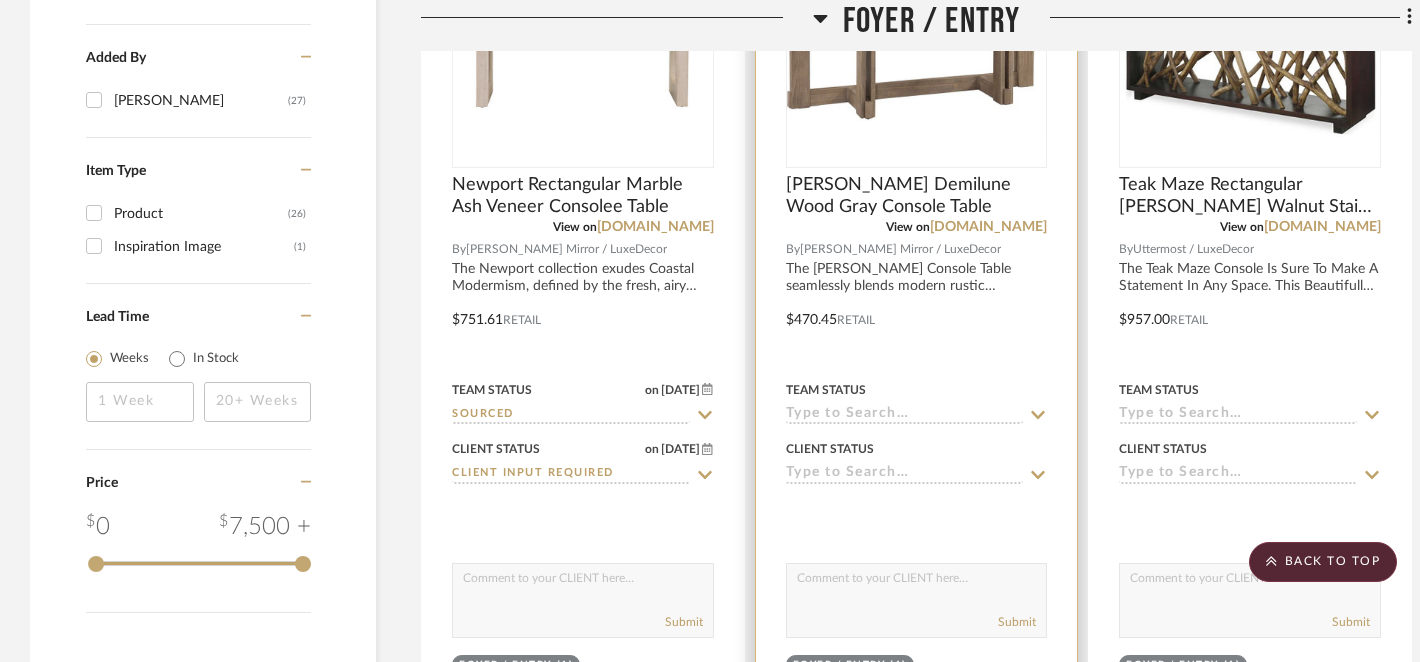 click at bounding box center [917, 305] 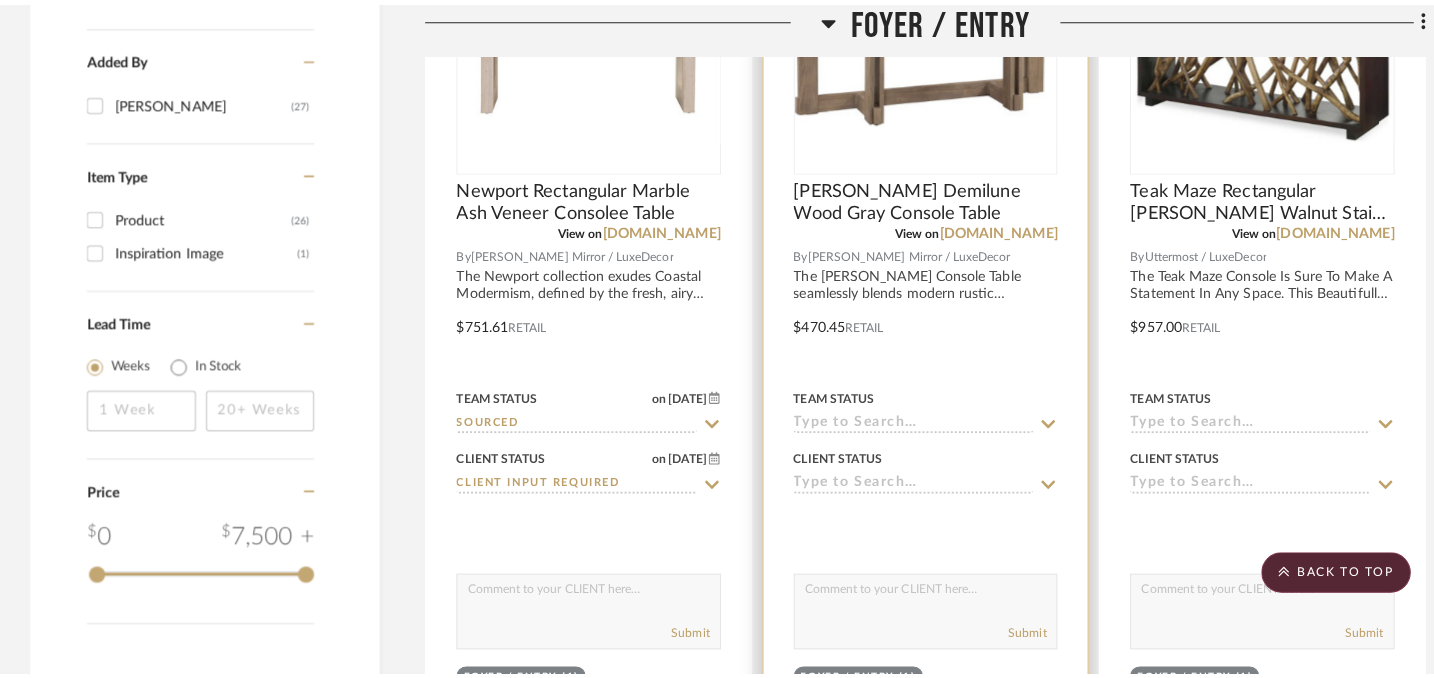 scroll, scrollTop: 0, scrollLeft: 0, axis: both 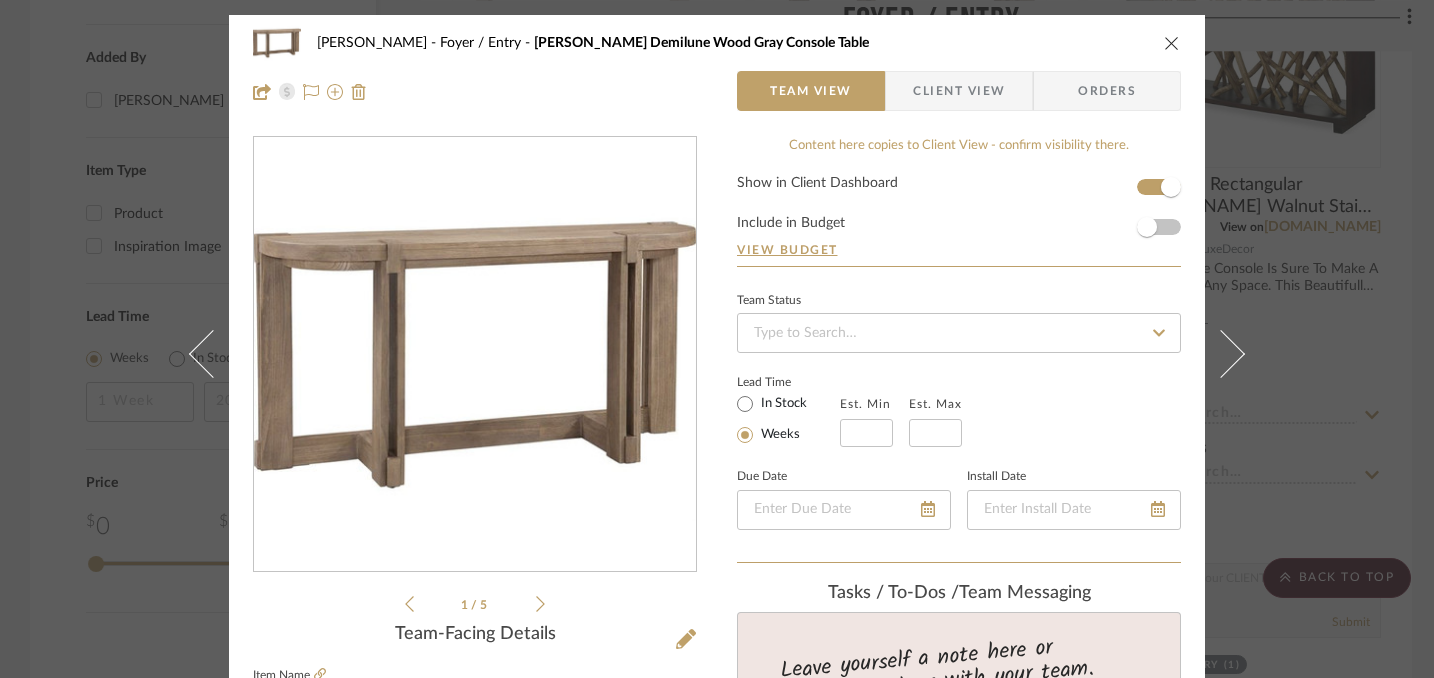 click at bounding box center (1172, 43) 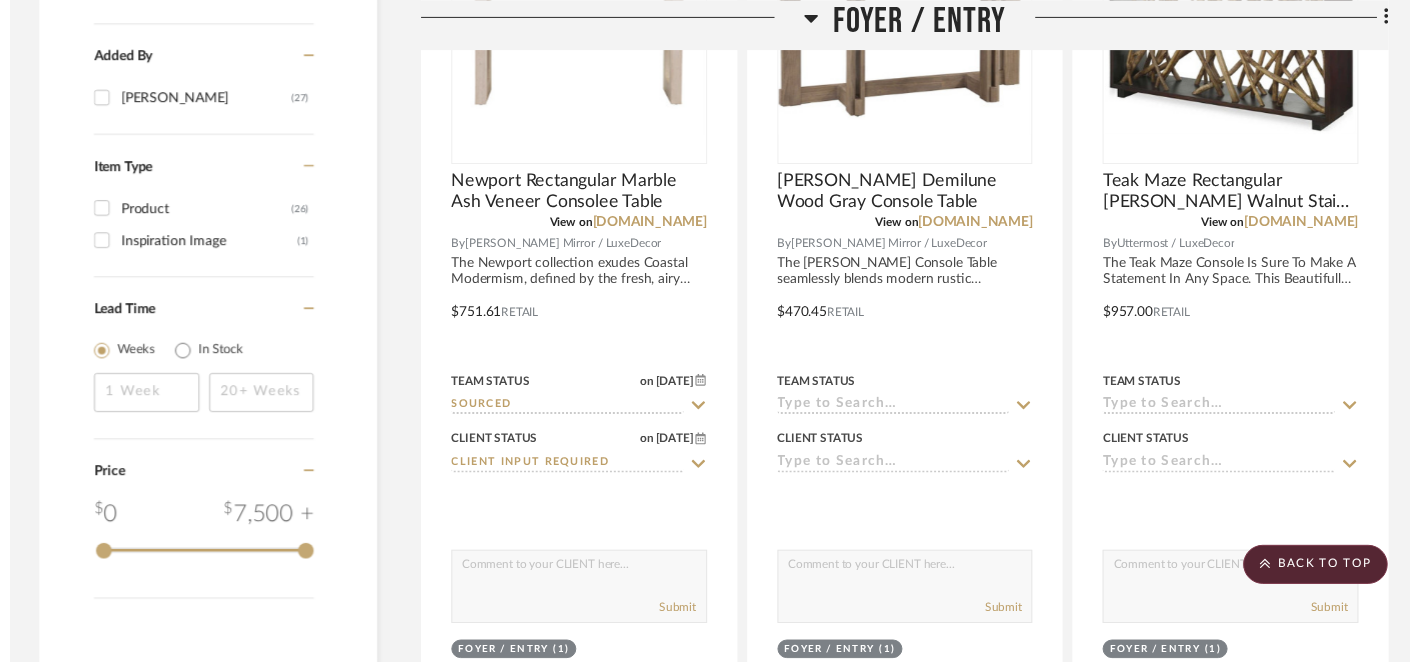 scroll, scrollTop: 2544, scrollLeft: 0, axis: vertical 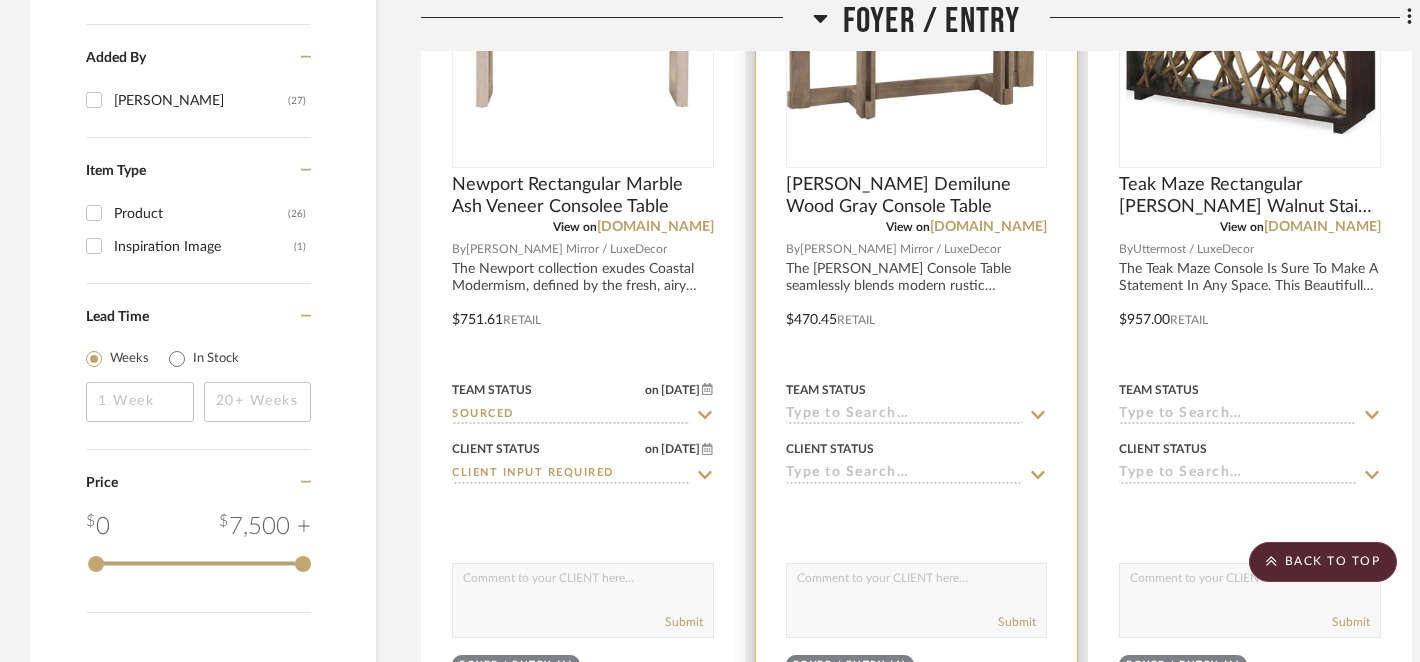 click 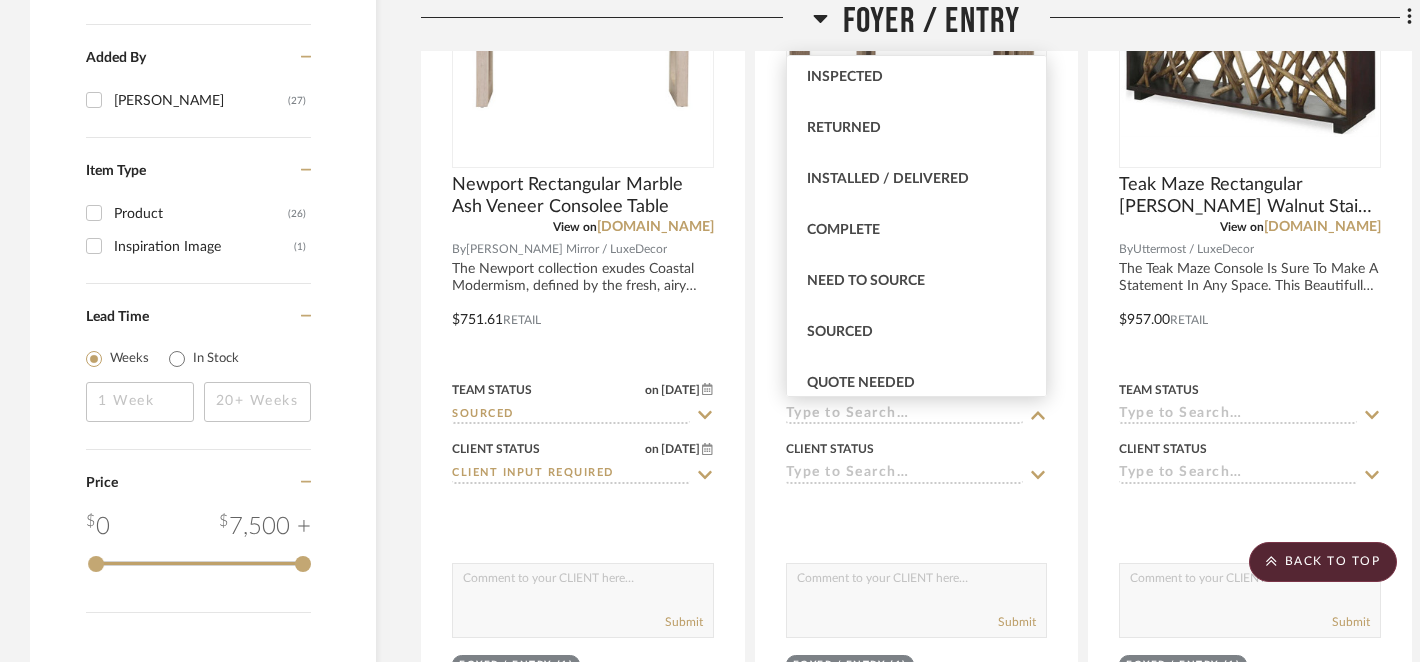 scroll, scrollTop: 434, scrollLeft: 0, axis: vertical 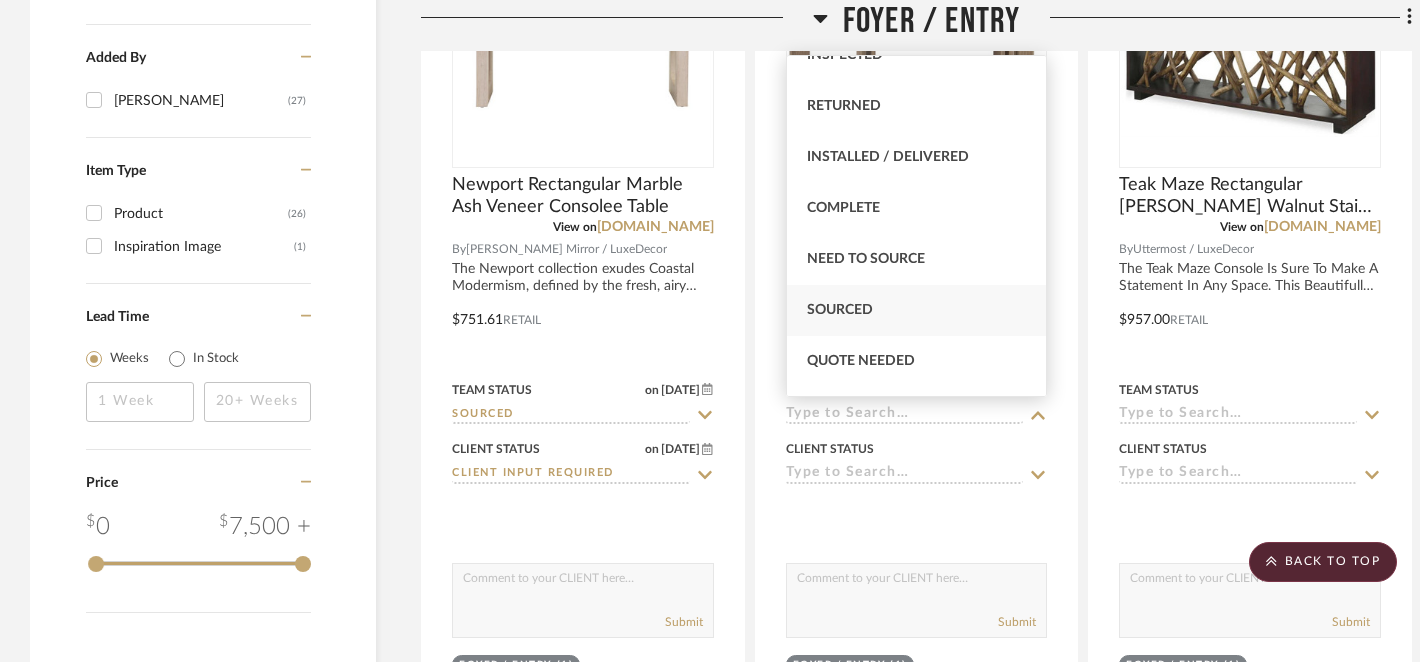click on "Sourced" at bounding box center (840, 310) 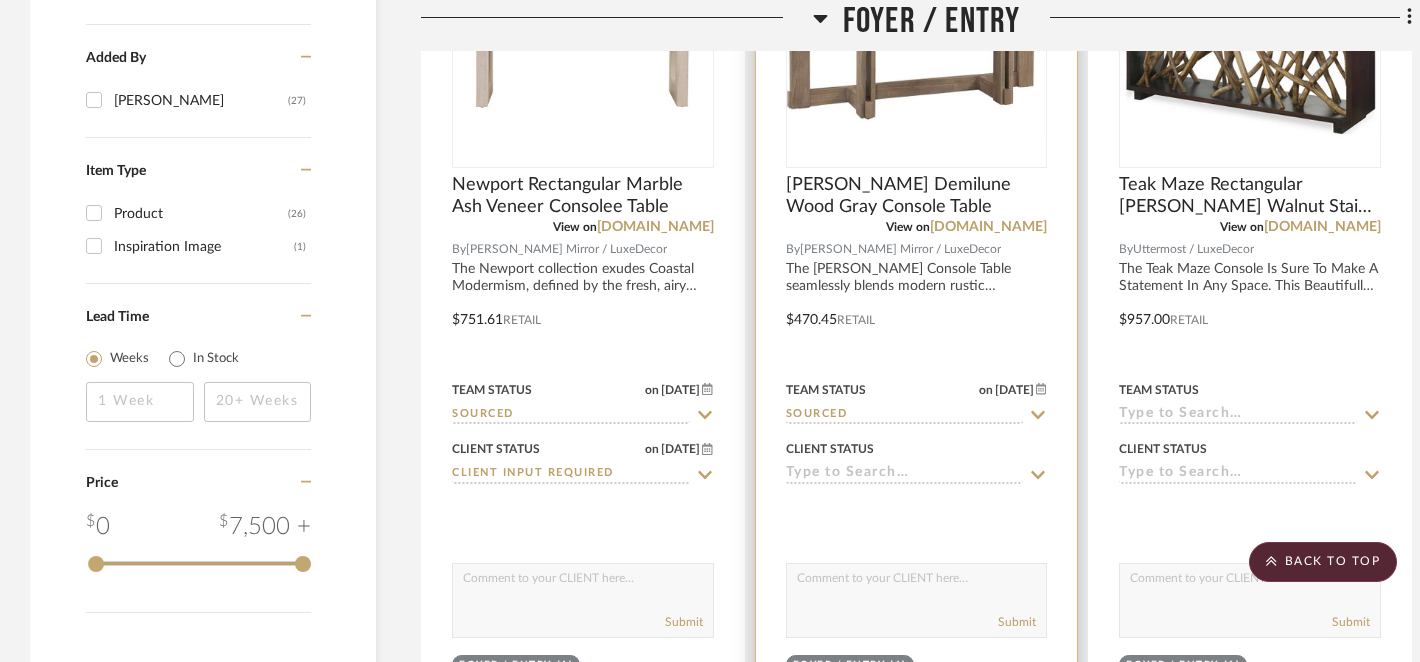 click 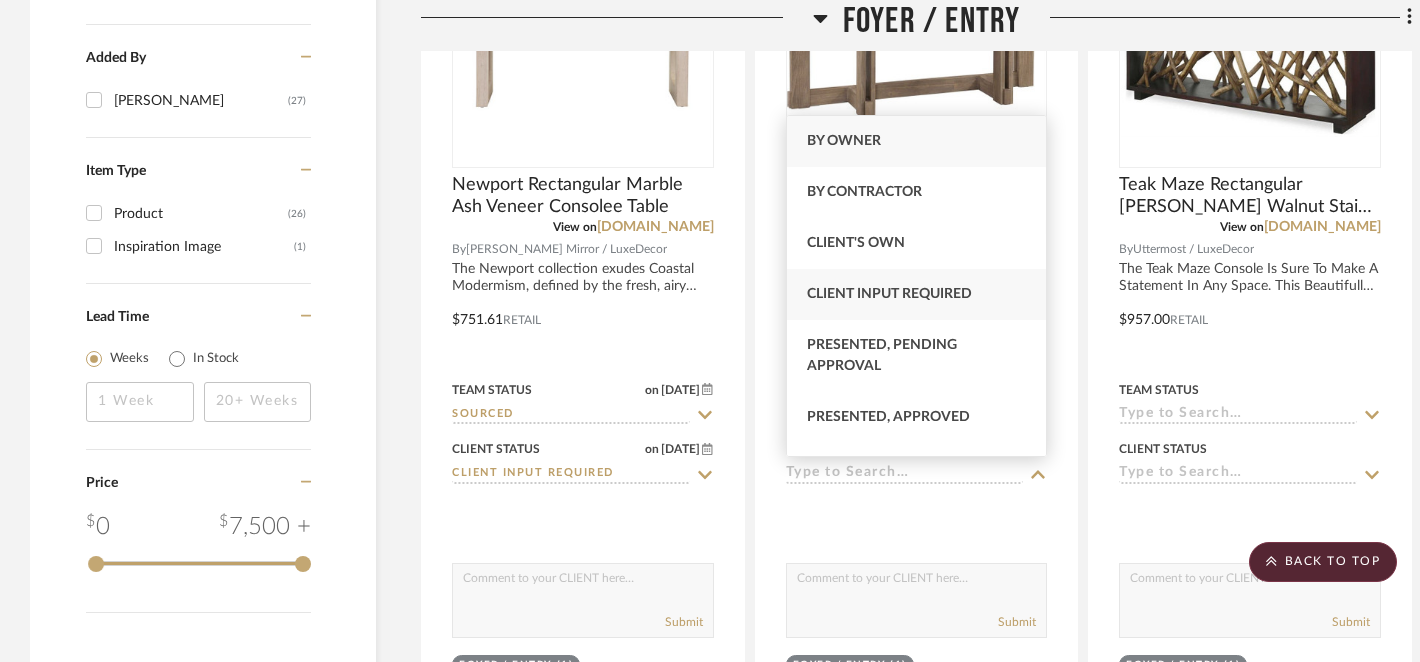 click on "Client Input Required" at bounding box center [889, 294] 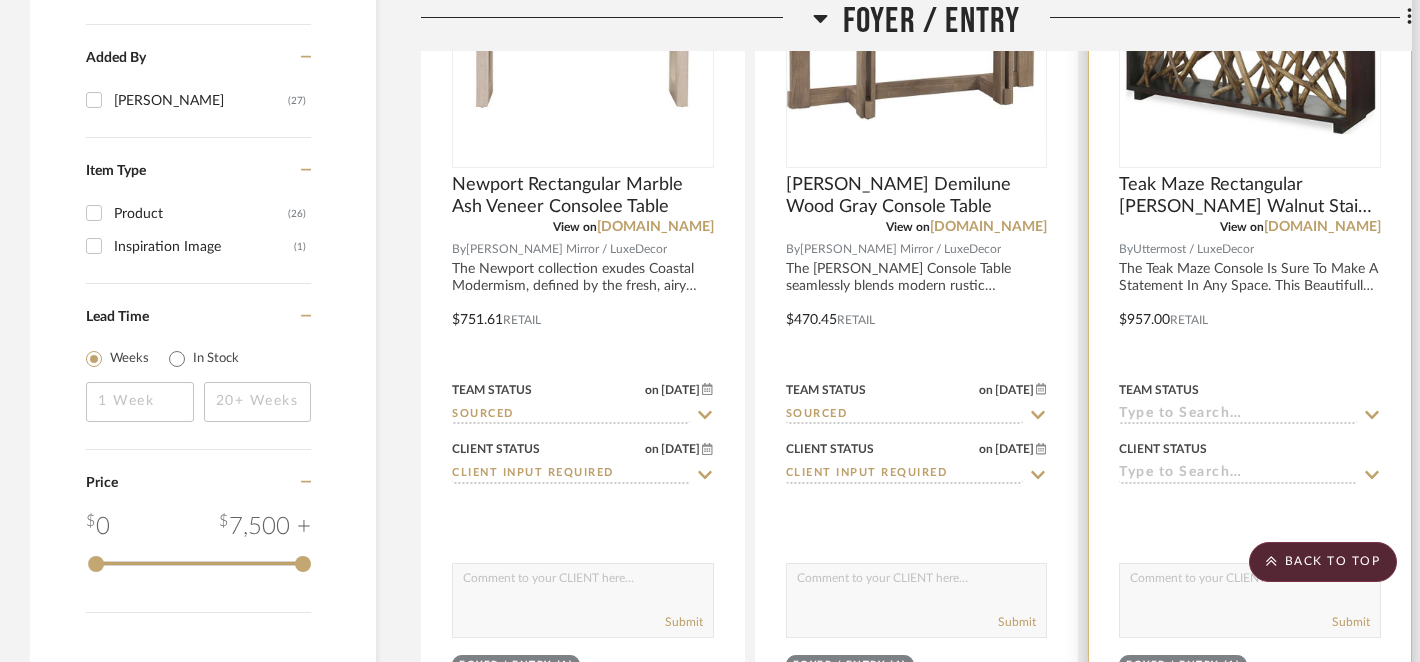 click 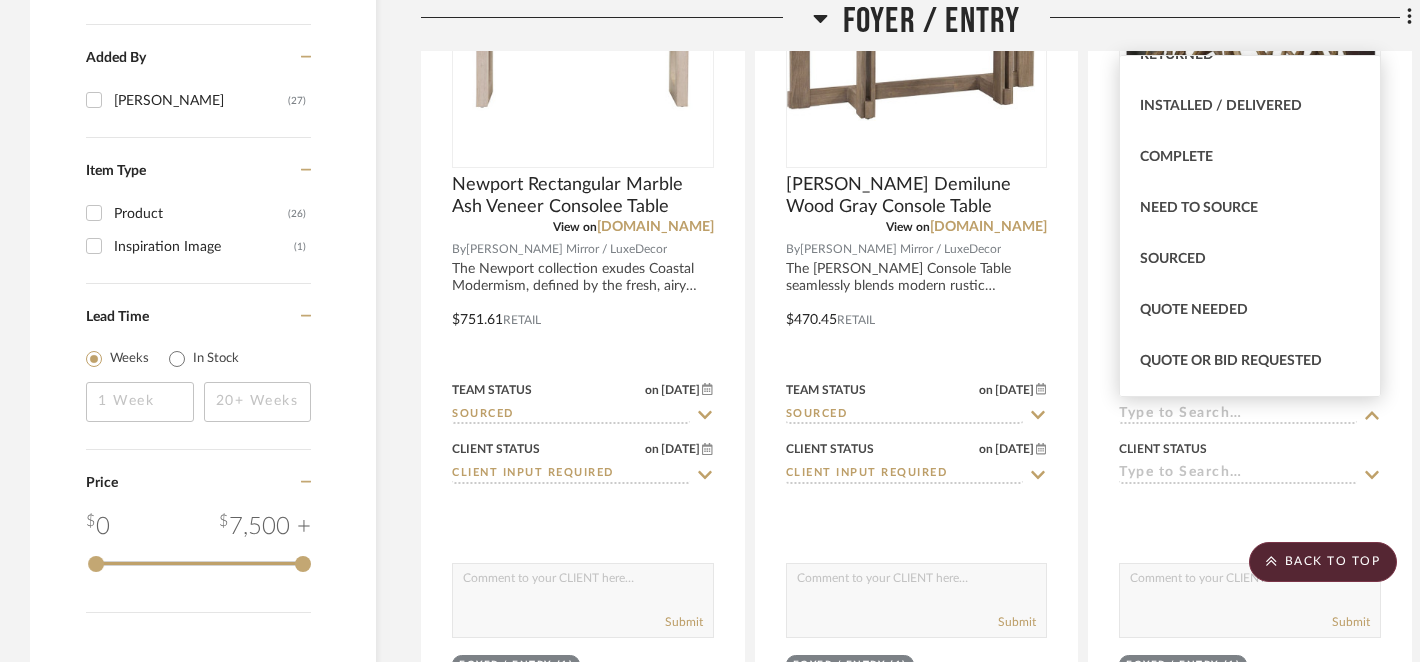 scroll, scrollTop: 483, scrollLeft: 0, axis: vertical 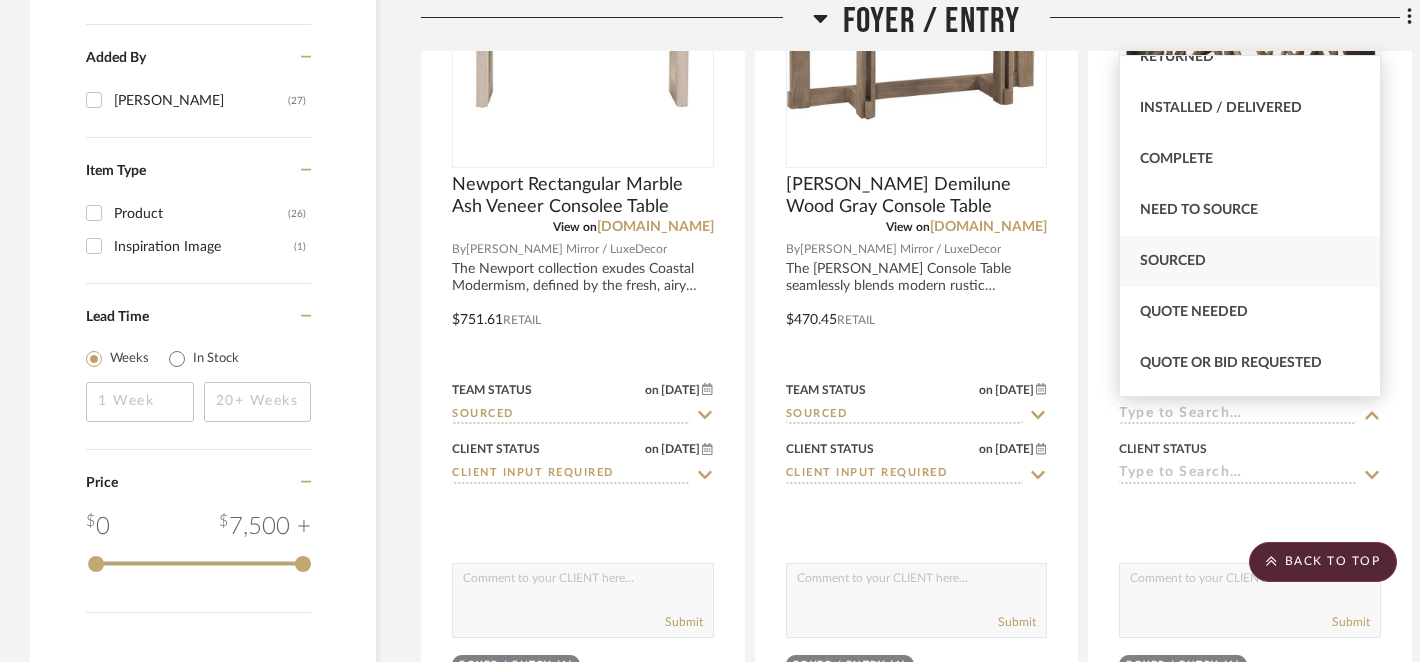 click on "Sourced" at bounding box center (1173, 261) 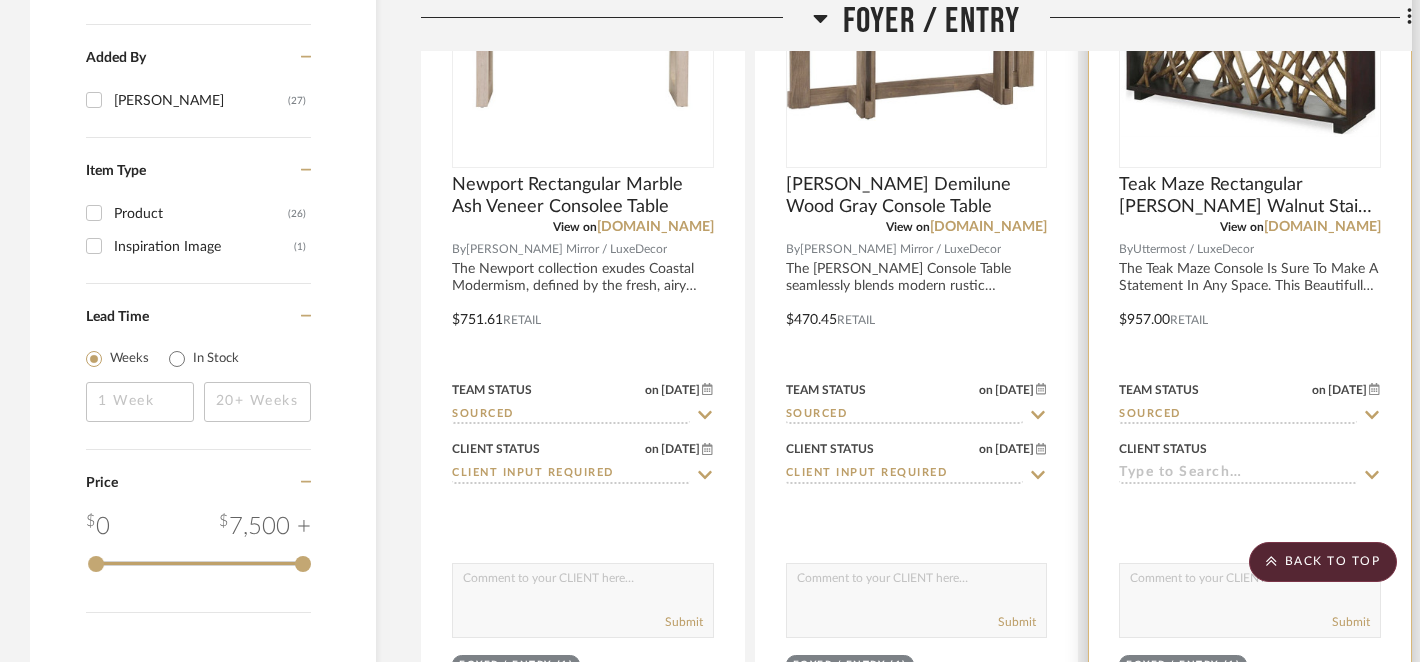 click 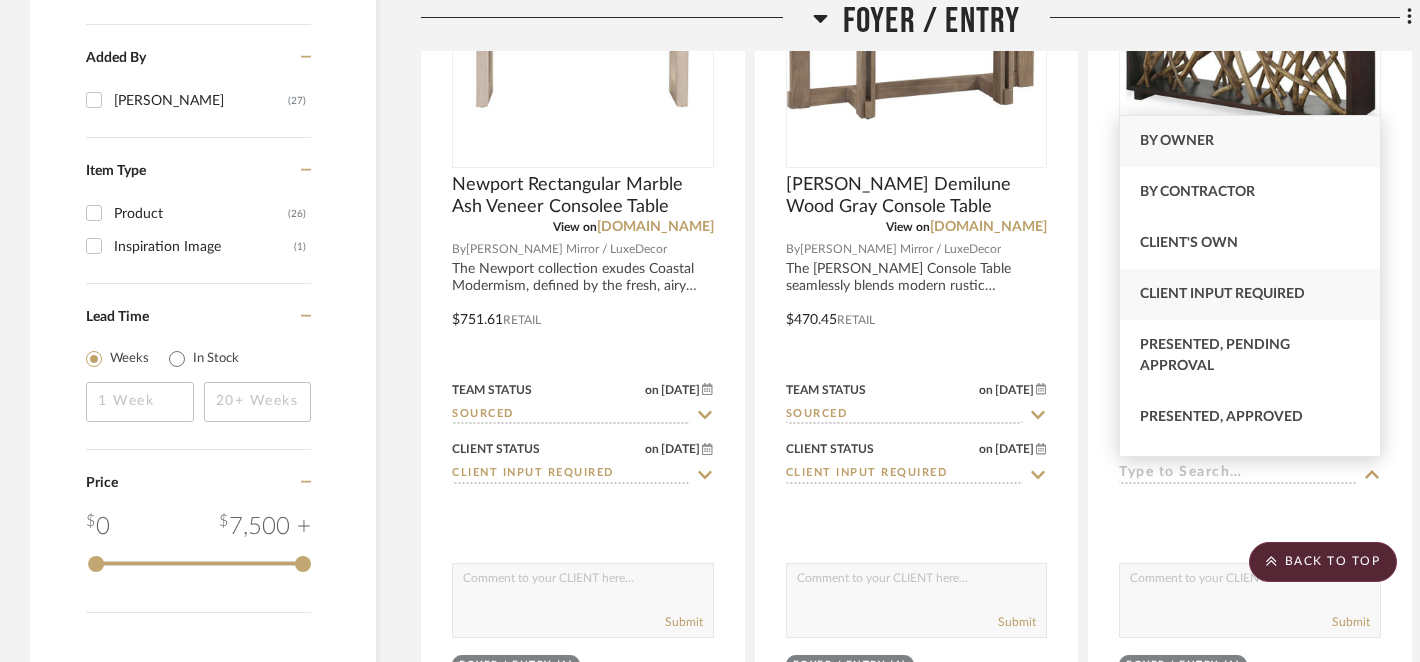 click on "Client Input Required" at bounding box center [1222, 294] 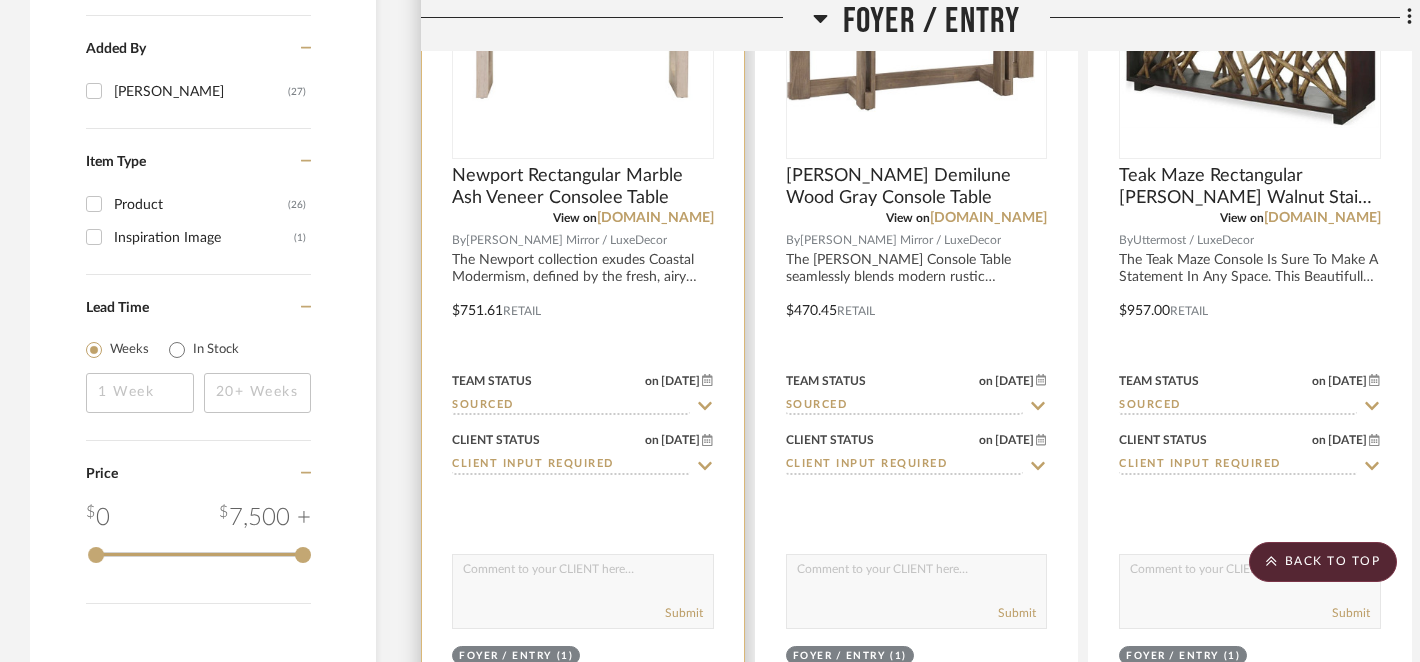 scroll, scrollTop: 2555, scrollLeft: 0, axis: vertical 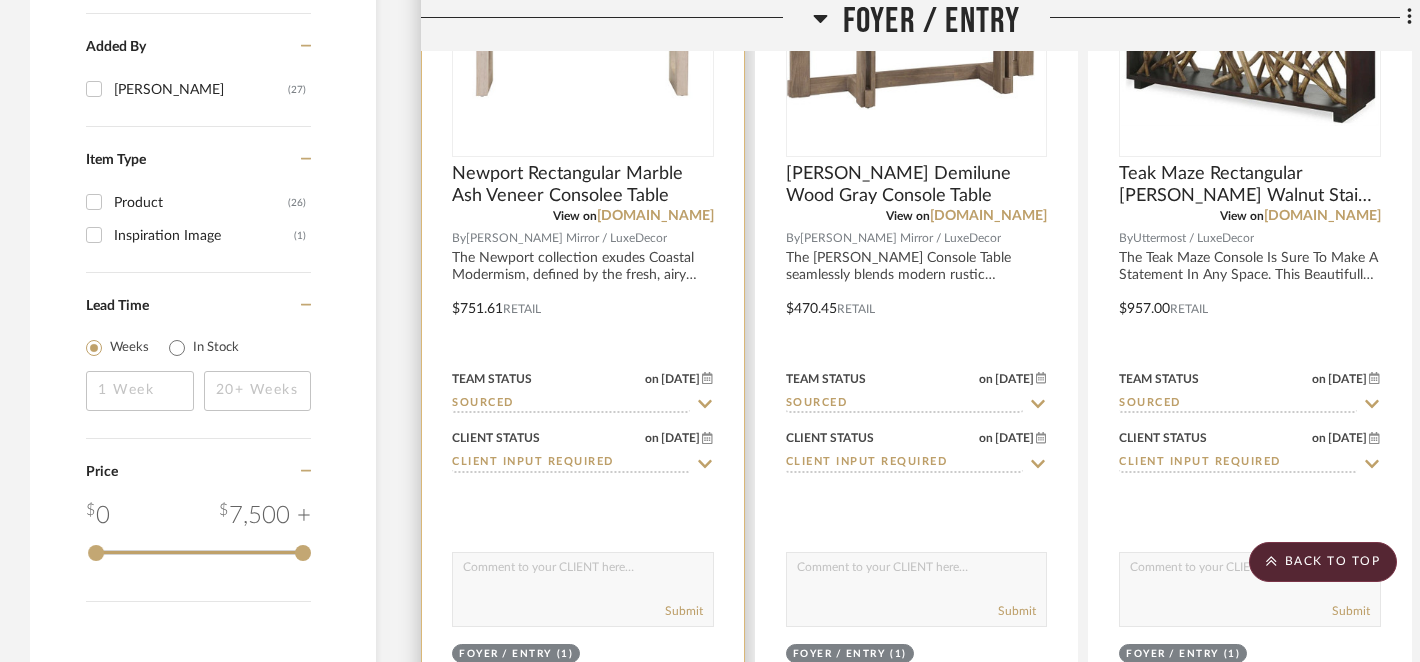 click at bounding box center (583, 572) 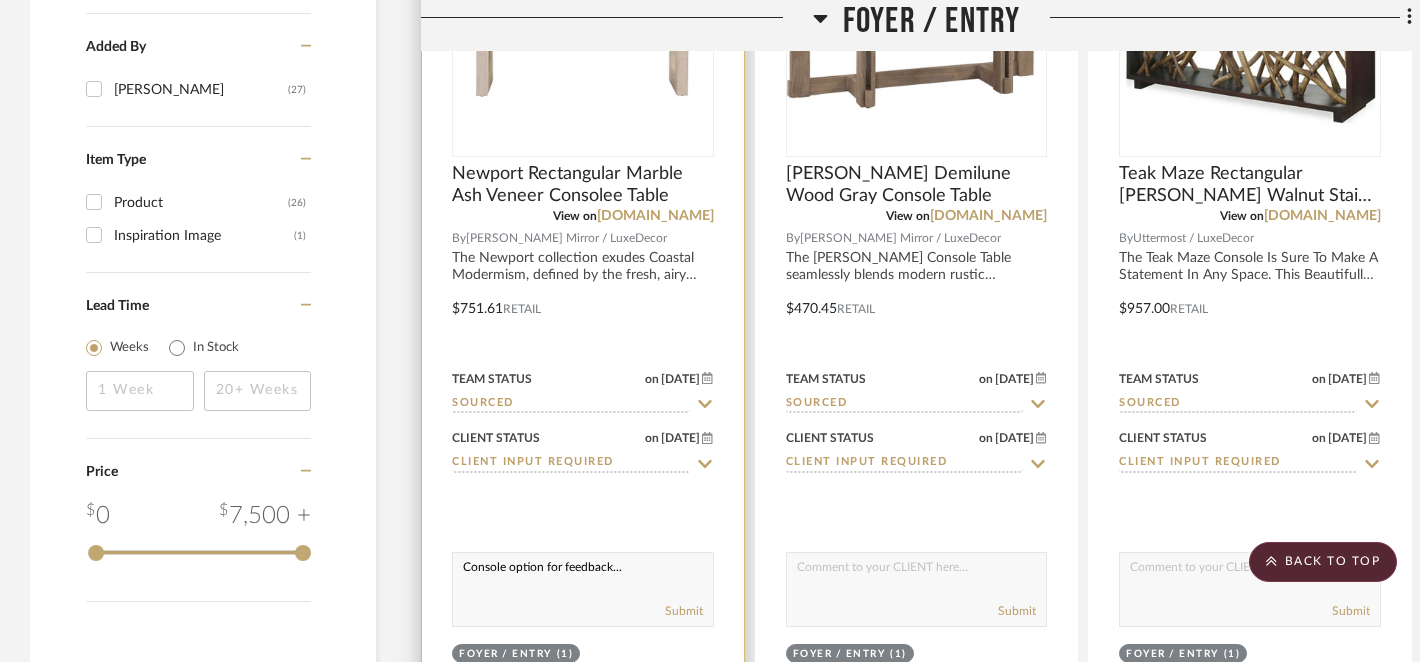 drag, startPoint x: 464, startPoint y: 567, endPoint x: 647, endPoint y: 575, distance: 183.17477 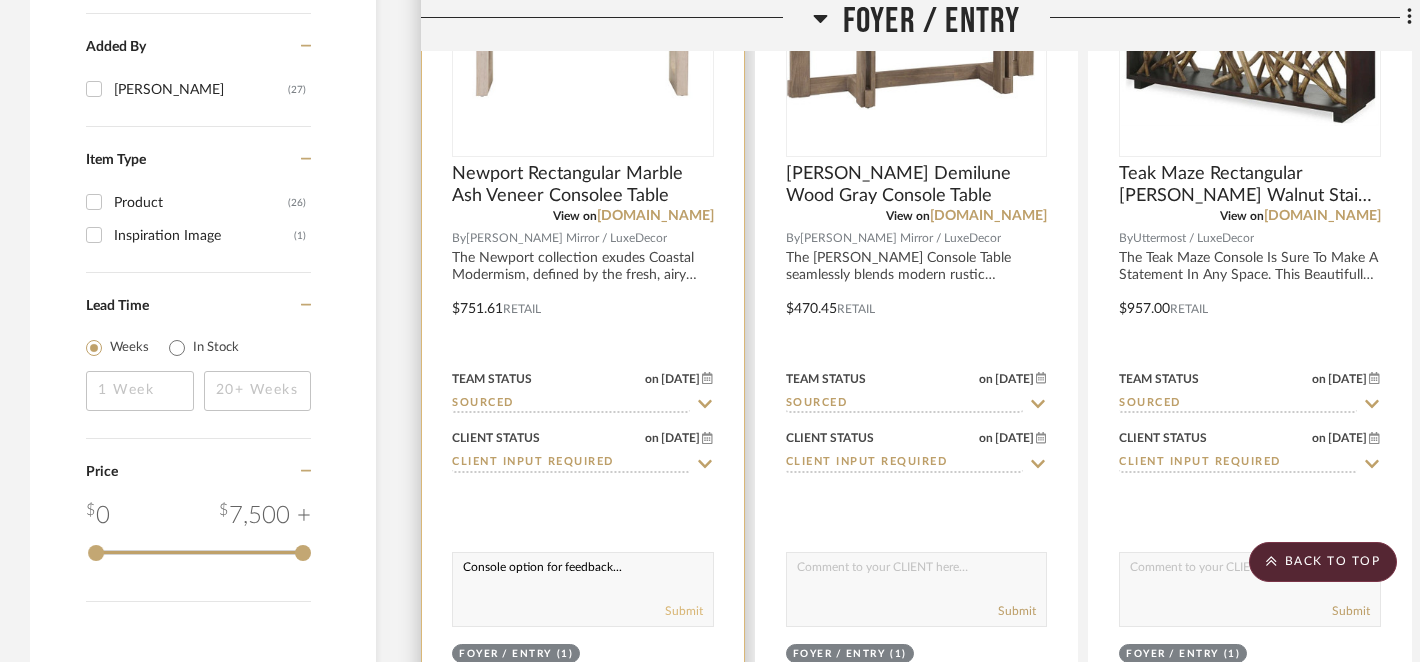 type on "Console option for feedback..." 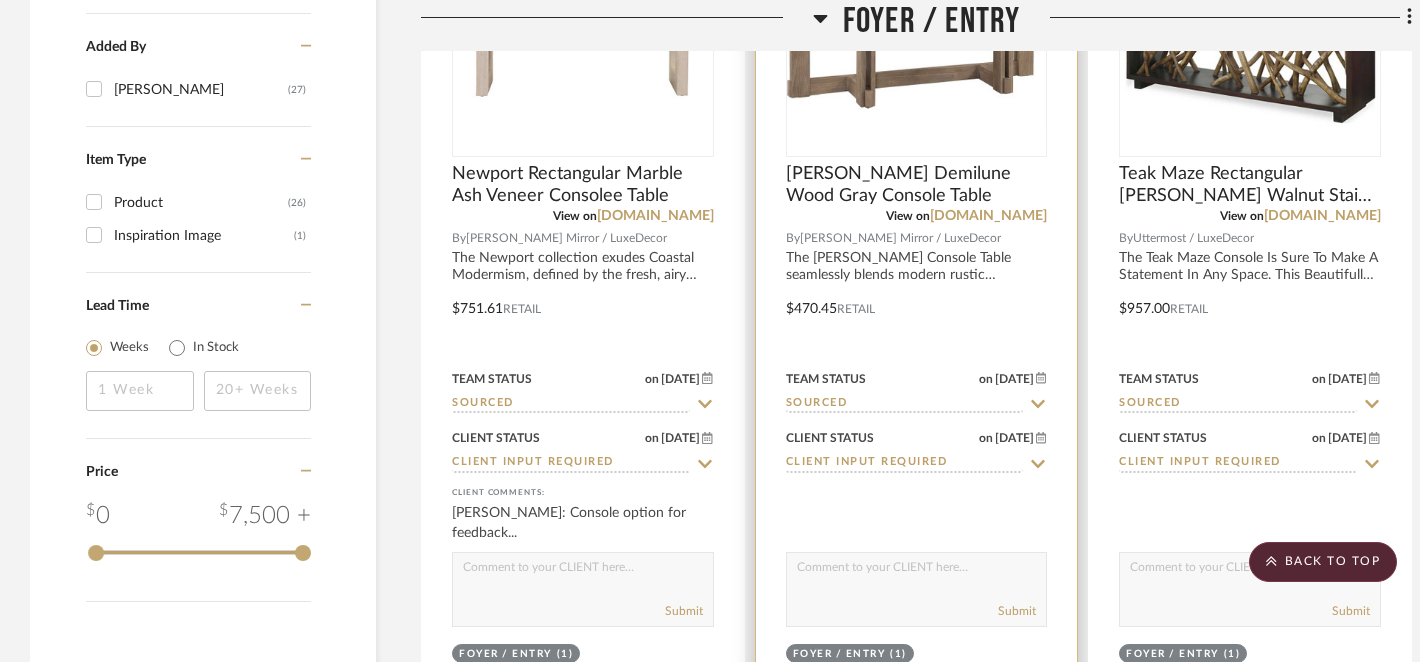click at bounding box center [917, 572] 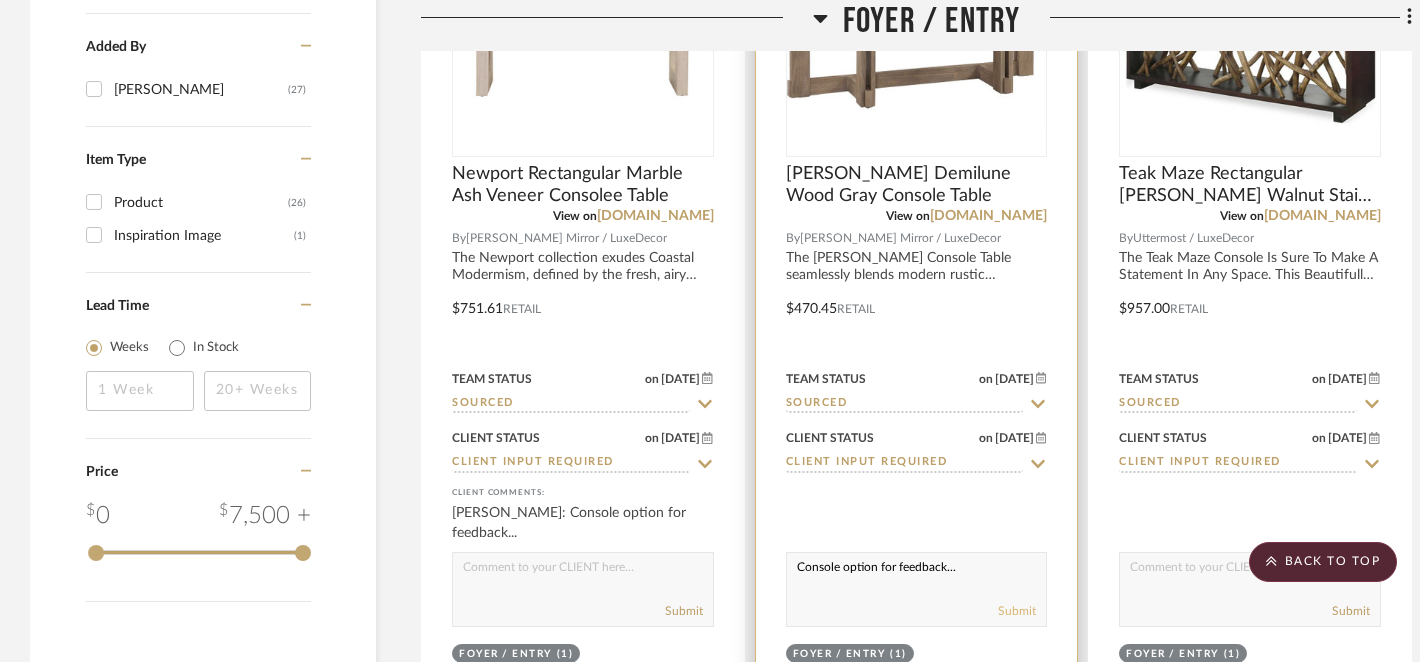 type on "Console option for feedback..." 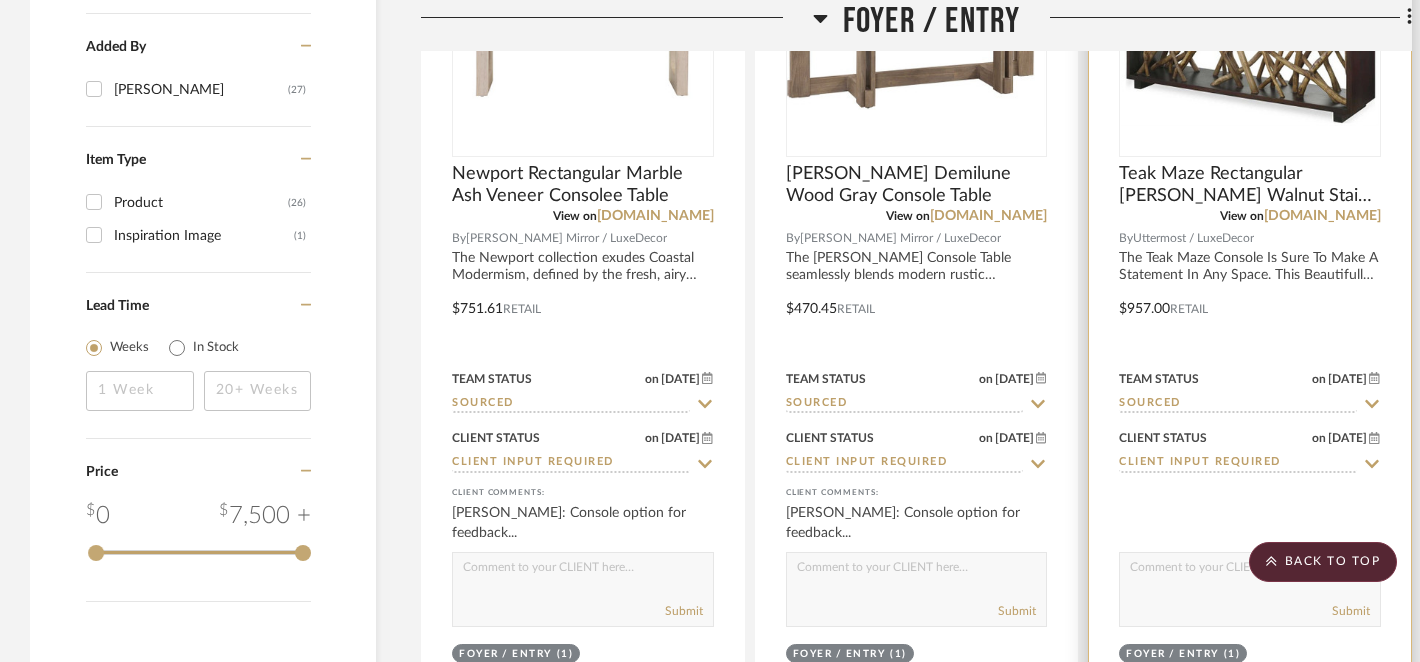click at bounding box center [1250, 572] 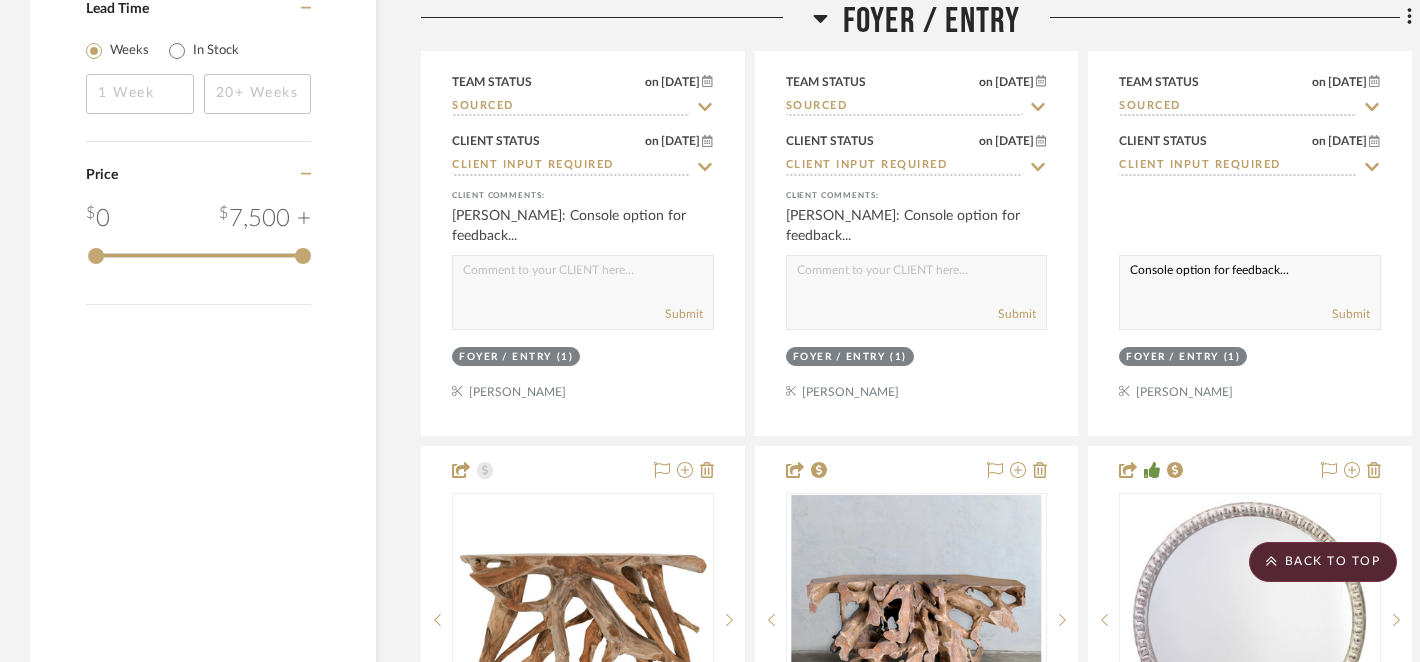 scroll, scrollTop: 2869, scrollLeft: 0, axis: vertical 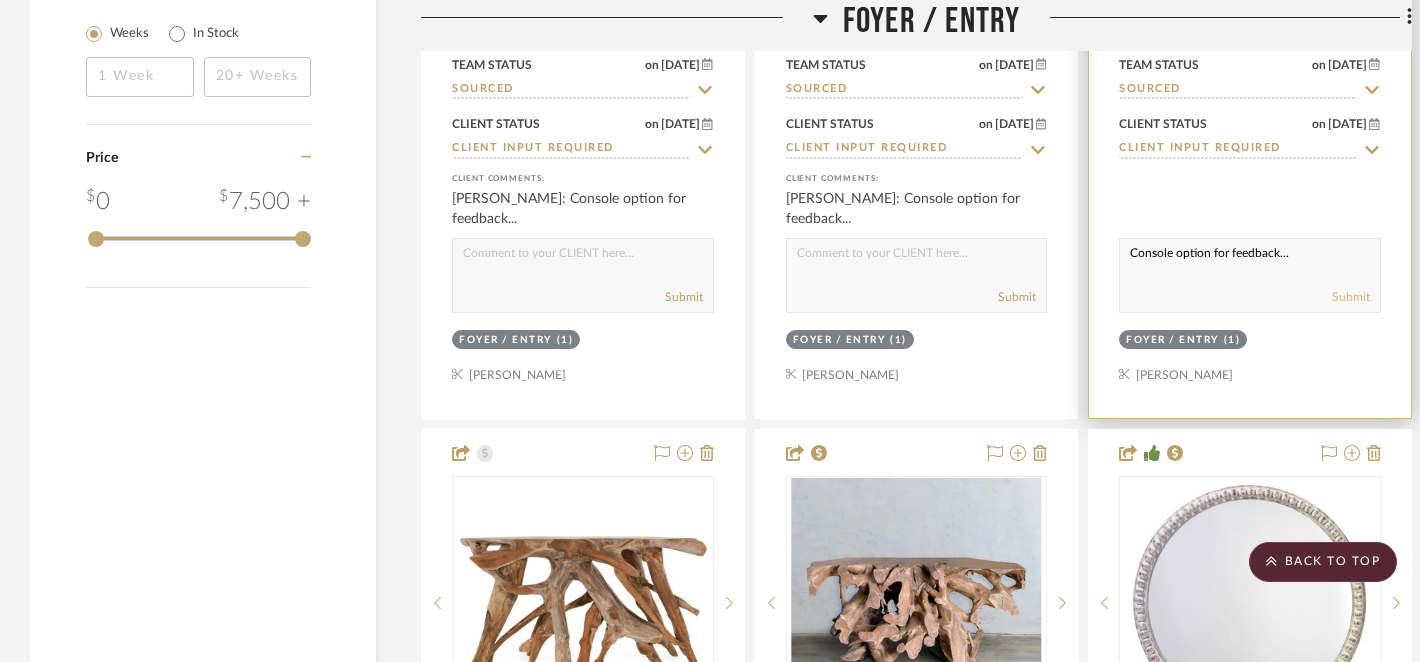 type on "Console option for feedback..." 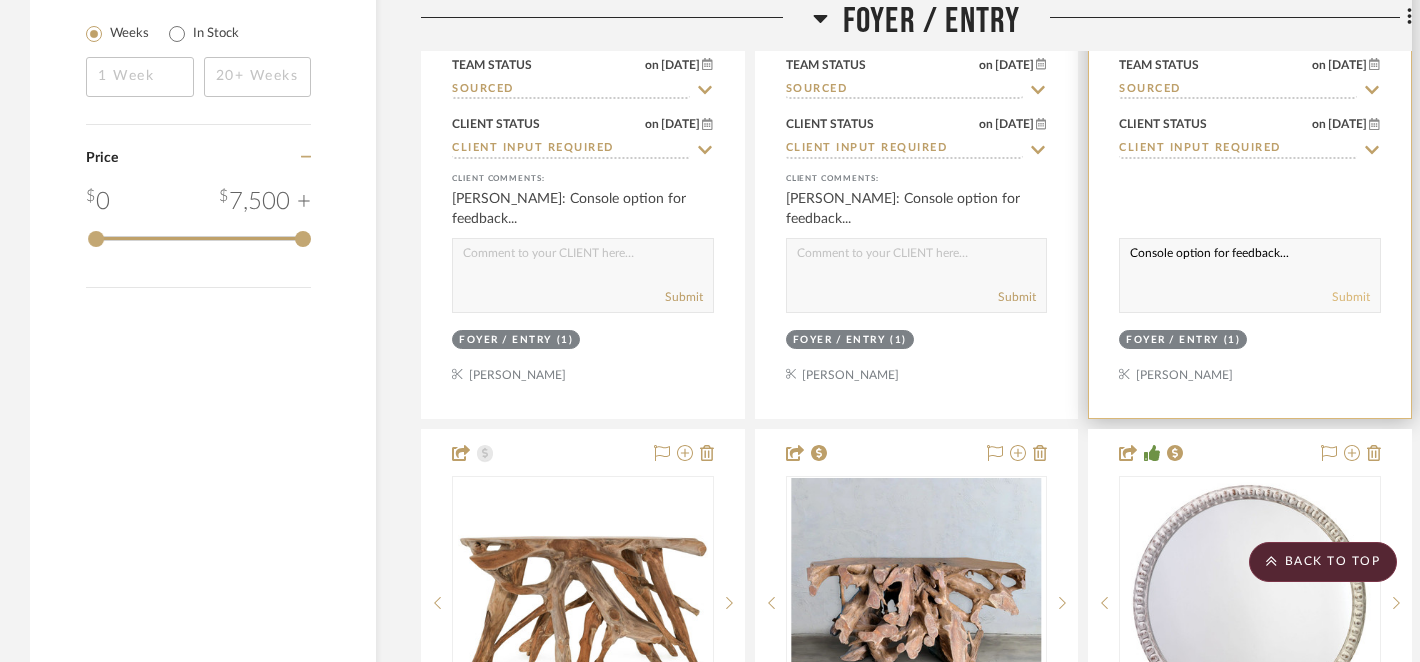 click on "Submit" at bounding box center [1351, 297] 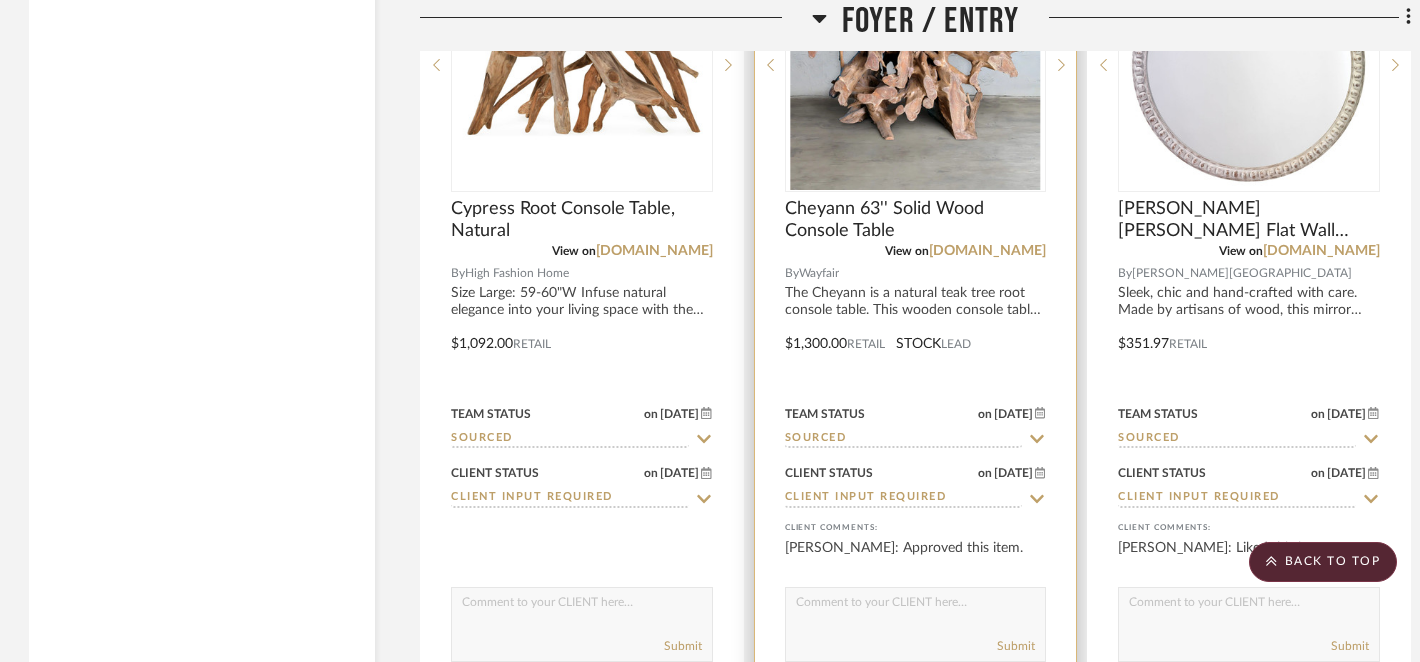 scroll, scrollTop: 3456, scrollLeft: 1, axis: both 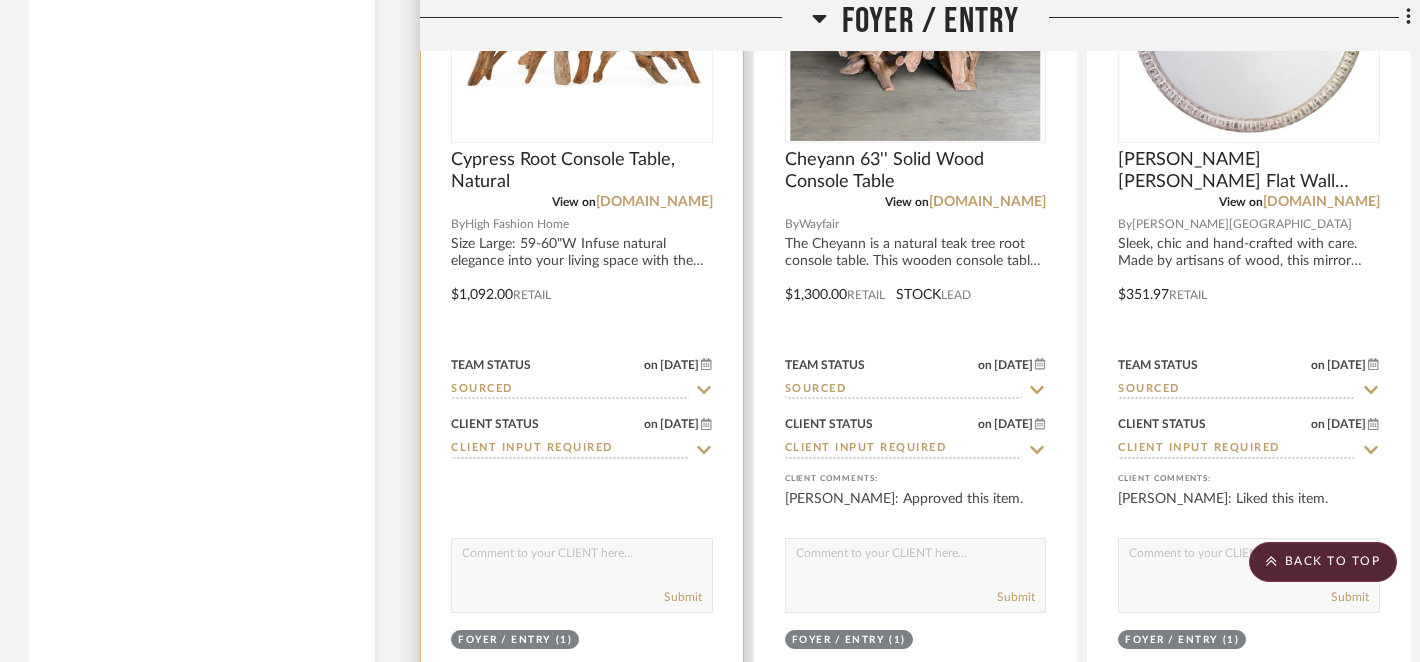 click at bounding box center (582, 558) 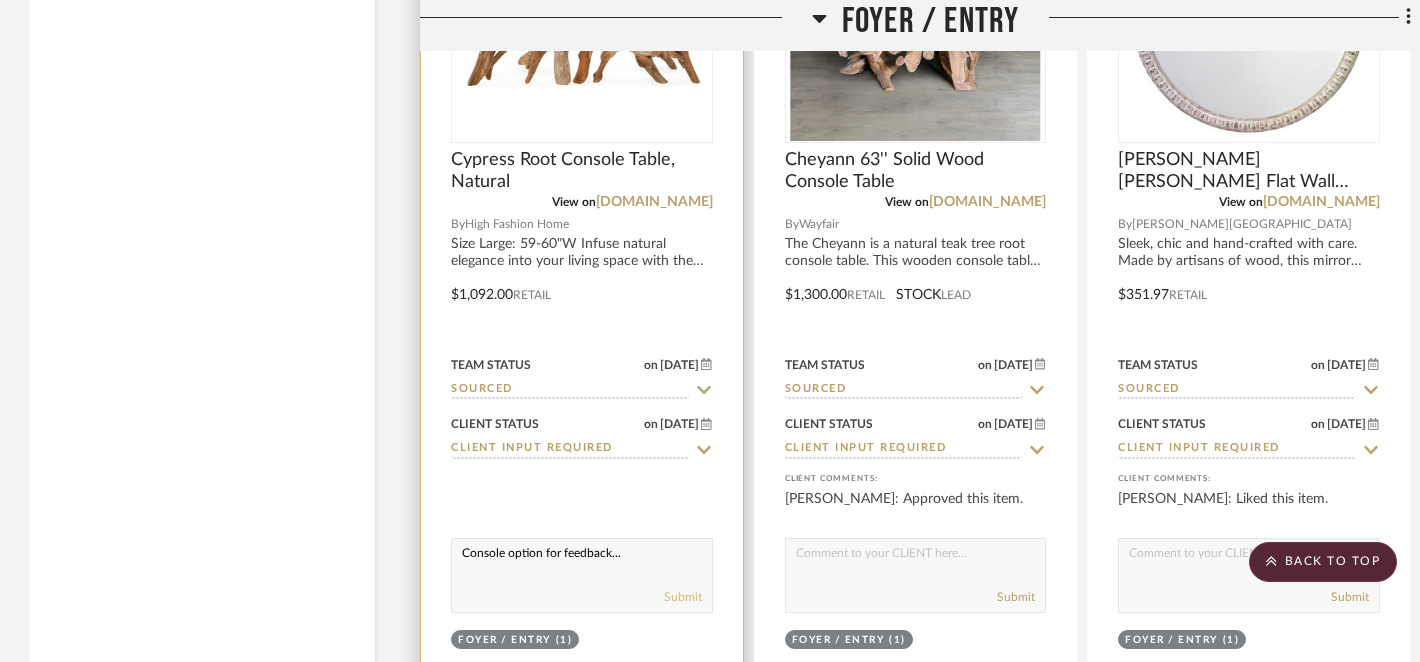 type on "Console option for feedback..." 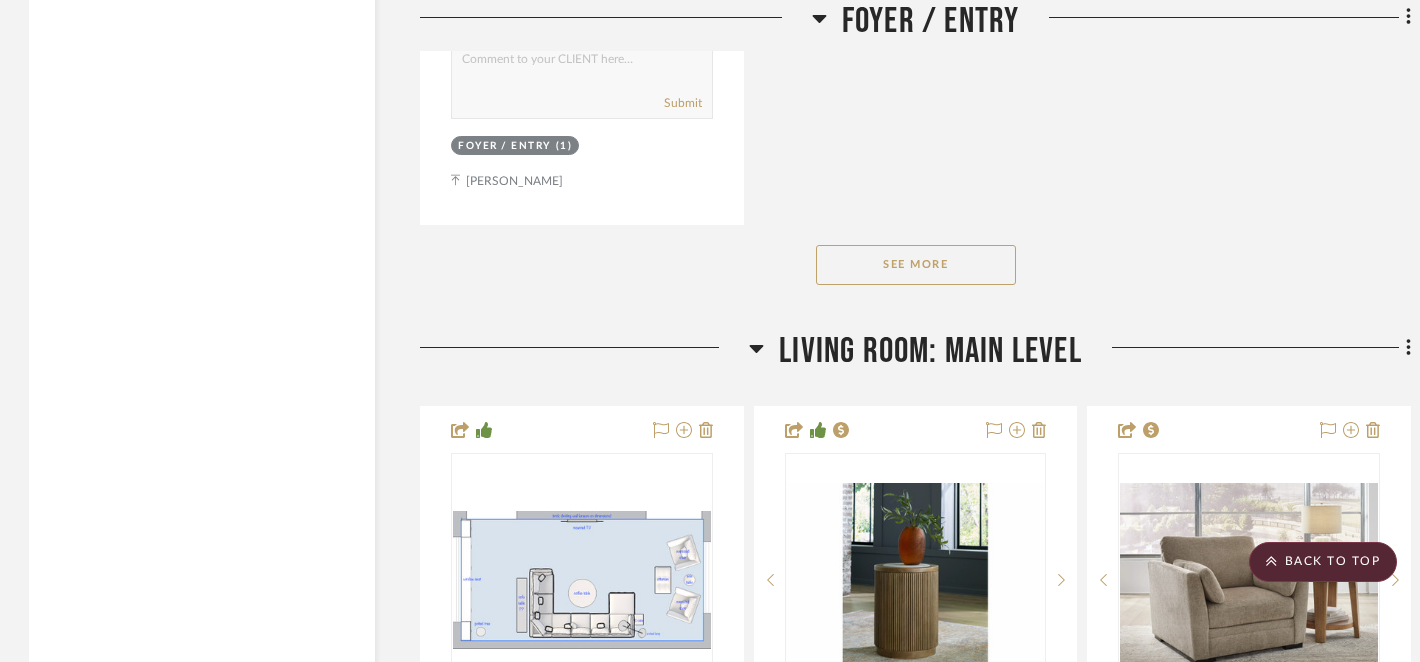 scroll, scrollTop: 4836, scrollLeft: 1, axis: both 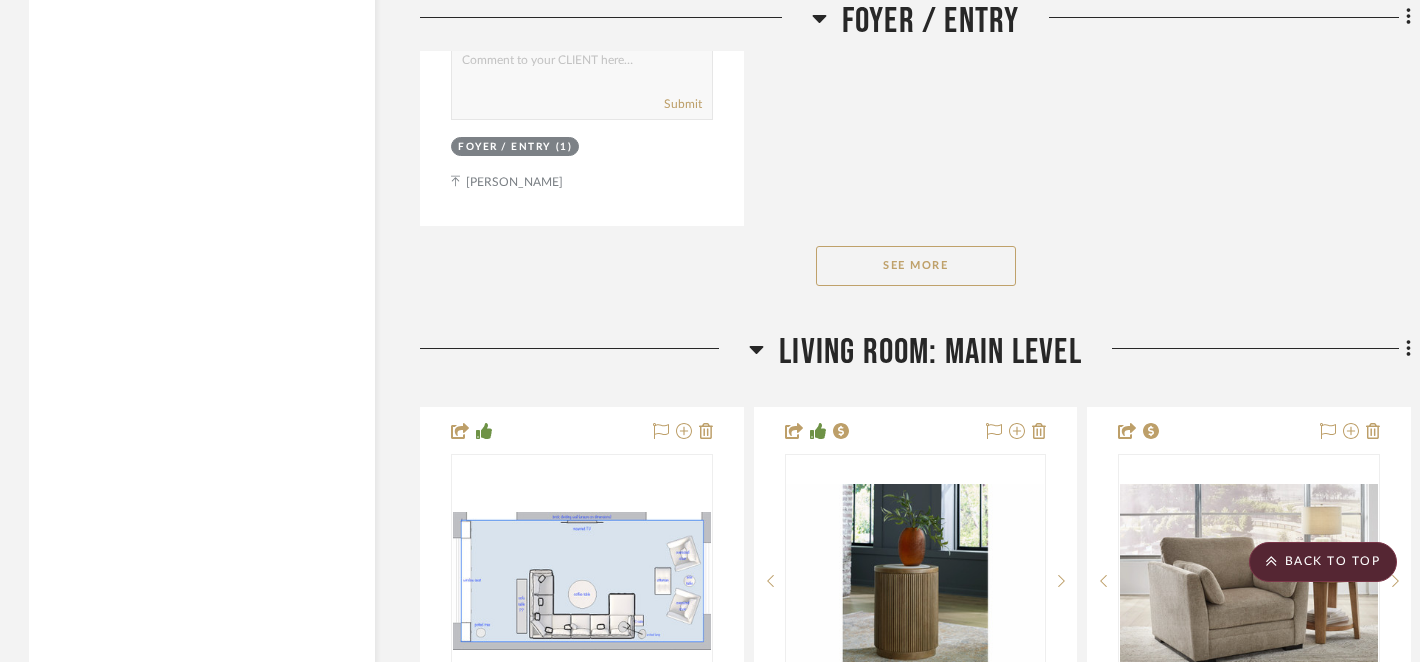click on "See More" 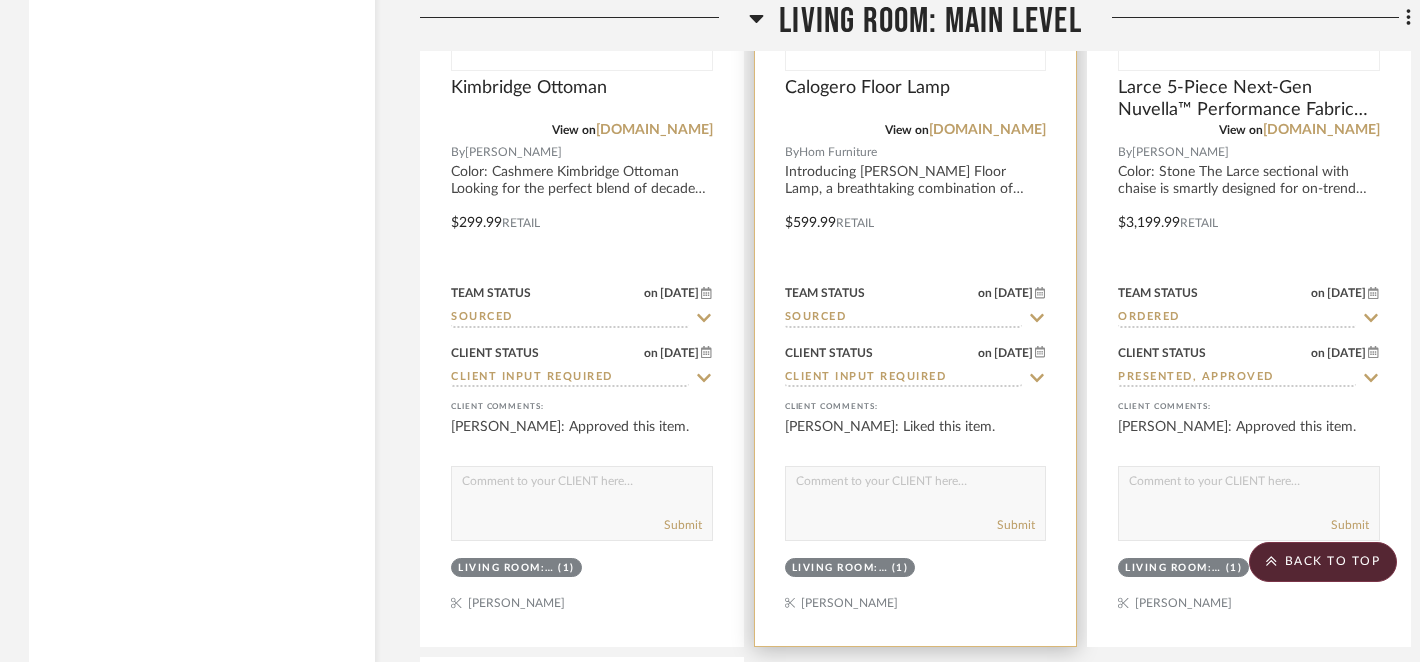 scroll, scrollTop: 6367, scrollLeft: 1, axis: both 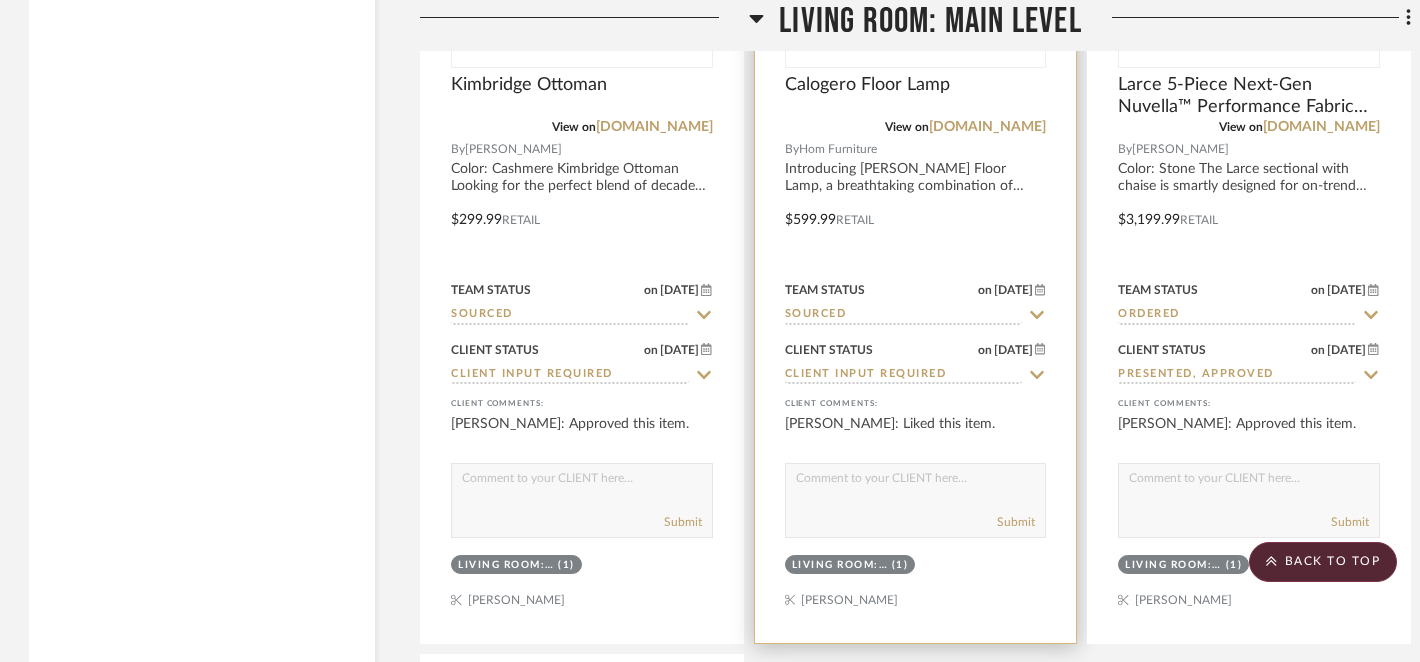 click at bounding box center [916, 483] 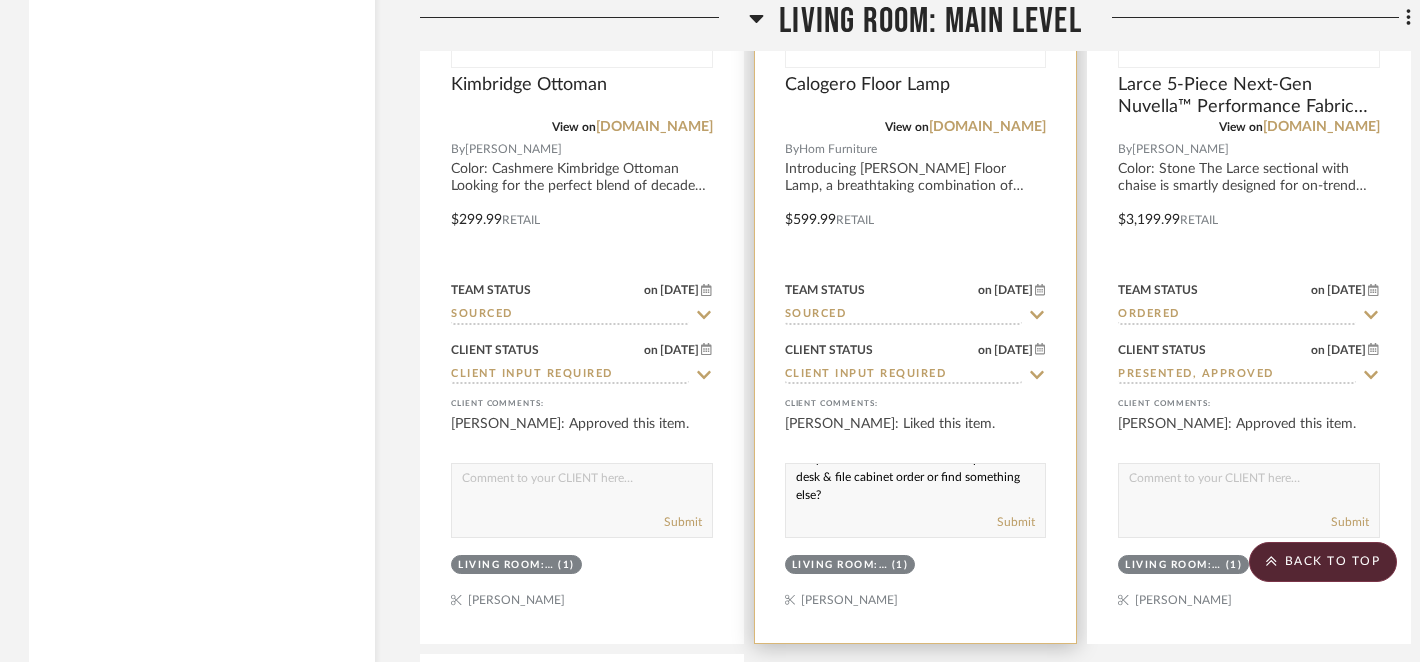 scroll, scrollTop: 0, scrollLeft: 0, axis: both 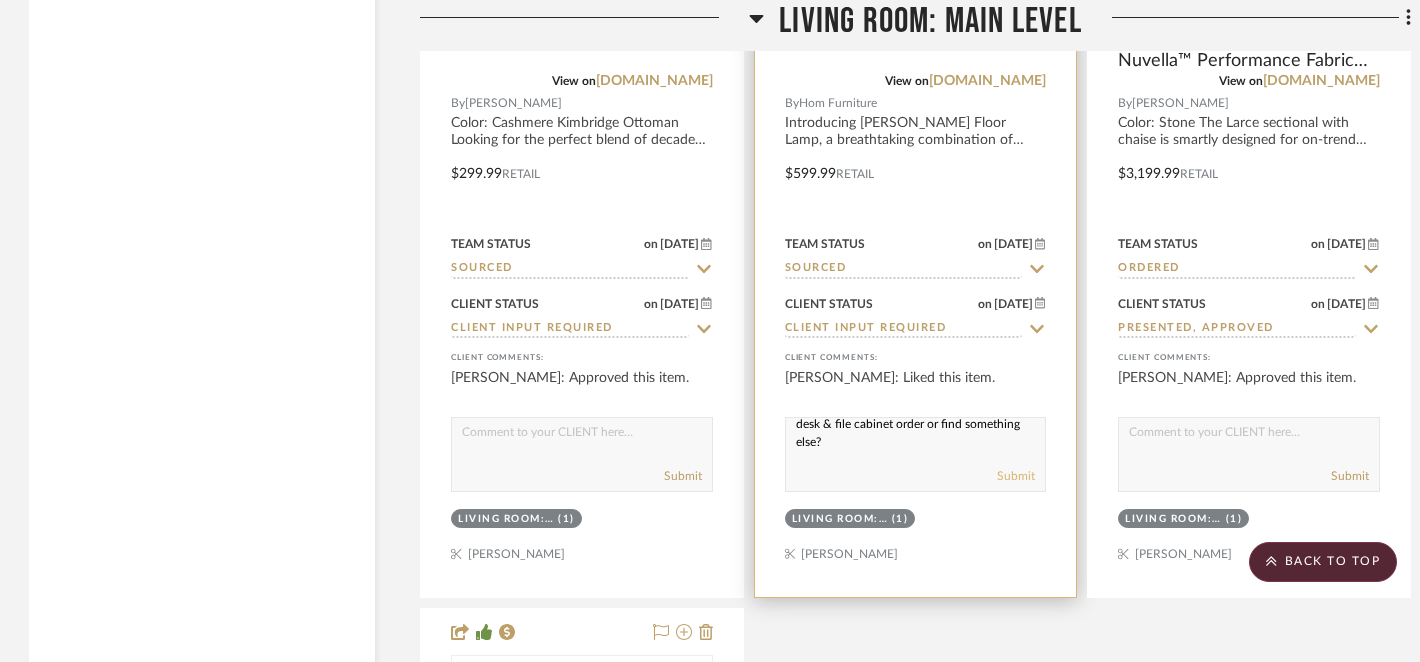 type on "Do you want to add this floor lamp to the desk & file cabinet order or find something else?" 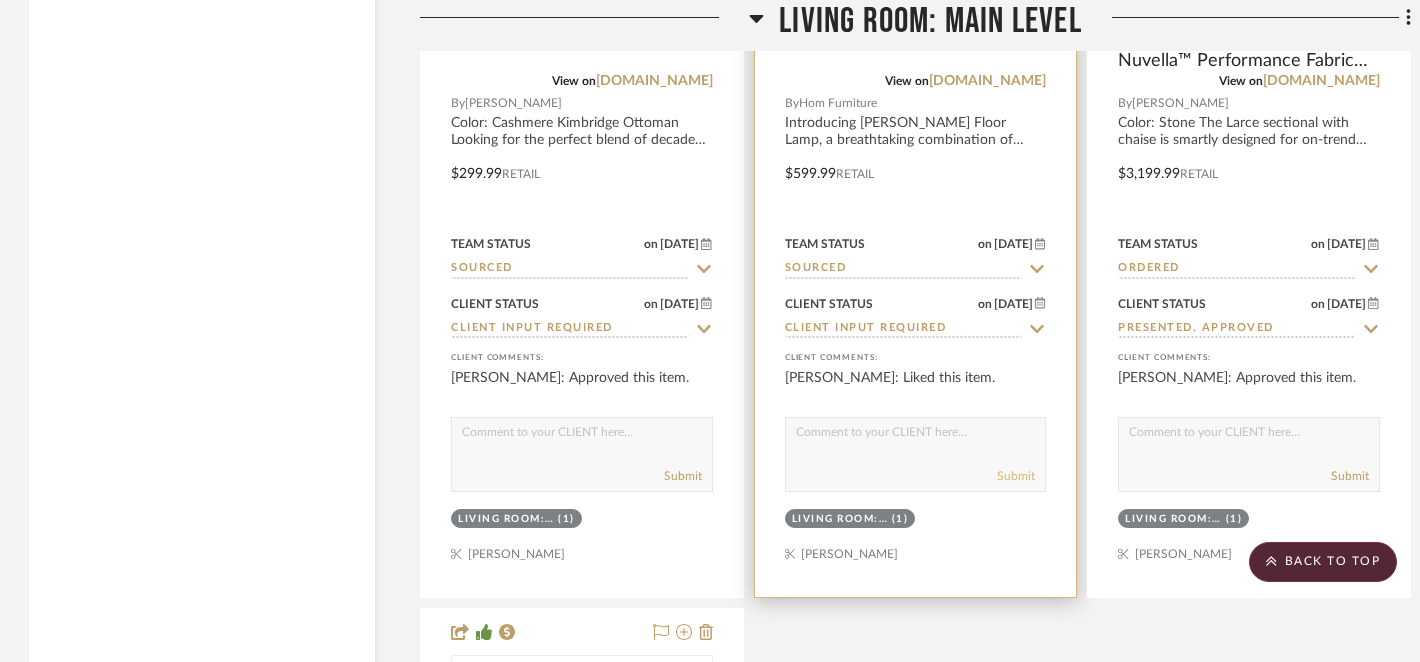 scroll, scrollTop: 0, scrollLeft: 0, axis: both 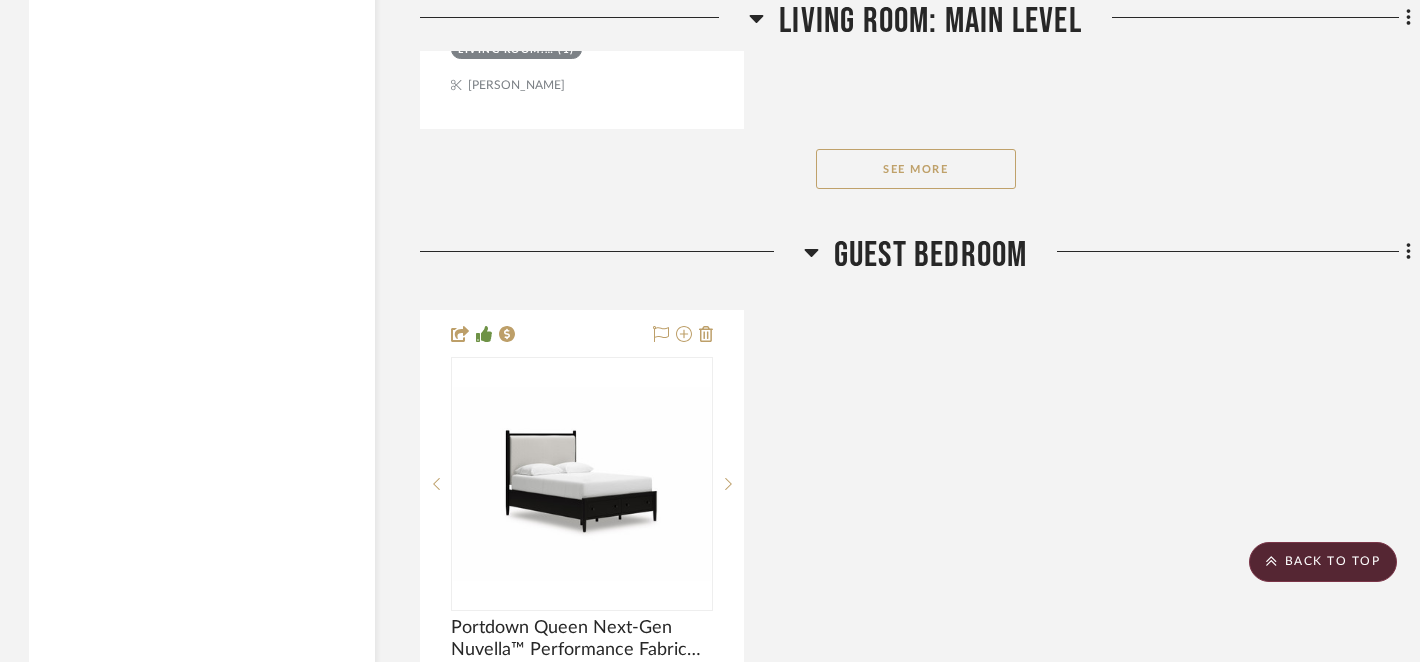 click on "See More" 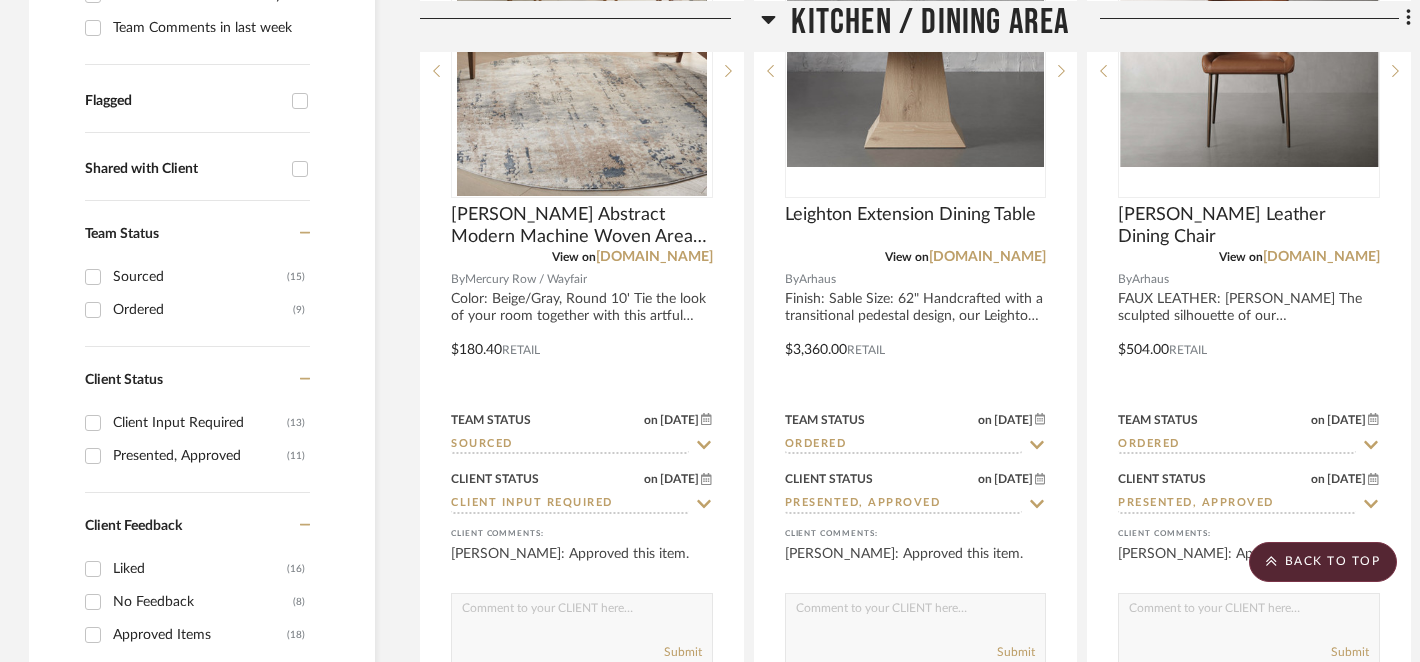 scroll, scrollTop: 0, scrollLeft: 1, axis: horizontal 